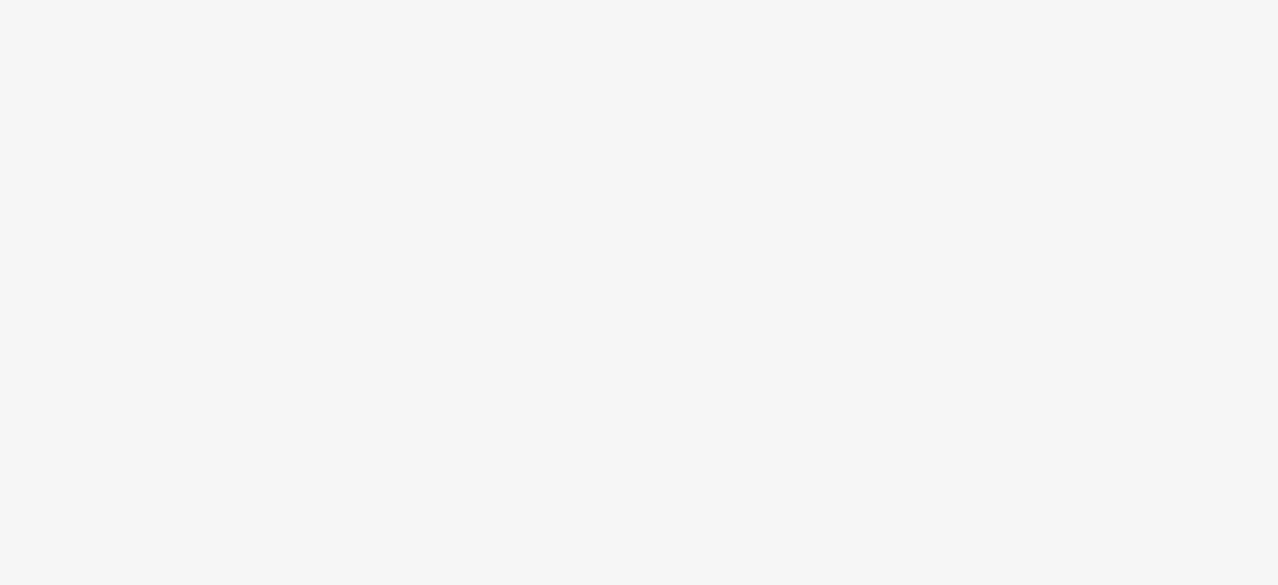 scroll, scrollTop: 0, scrollLeft: 0, axis: both 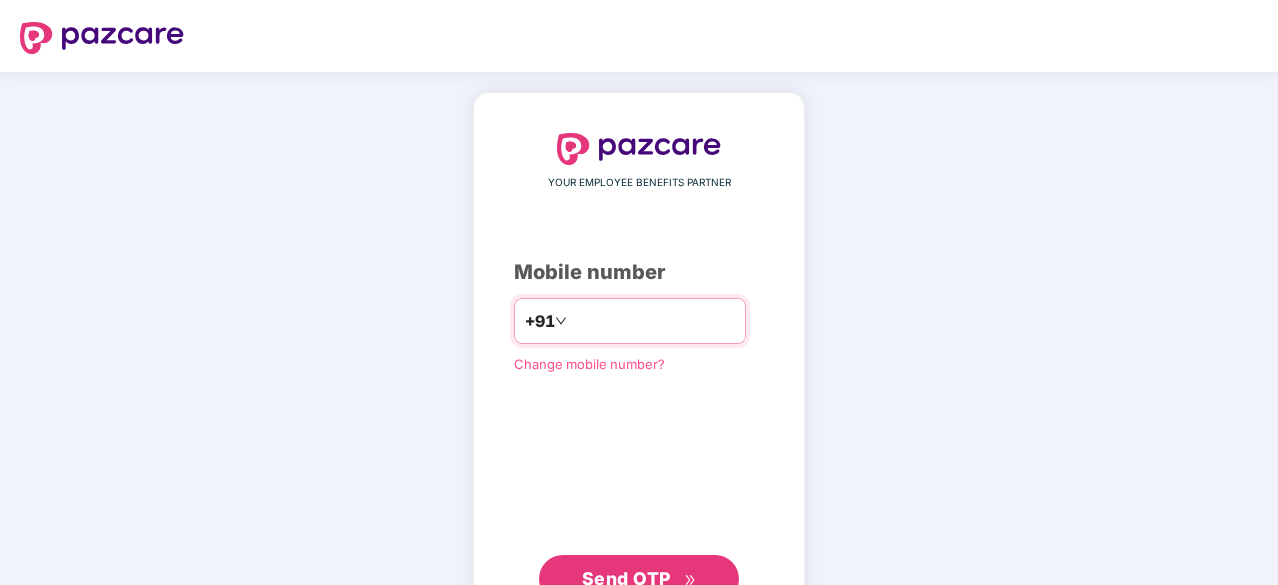 type on "******" 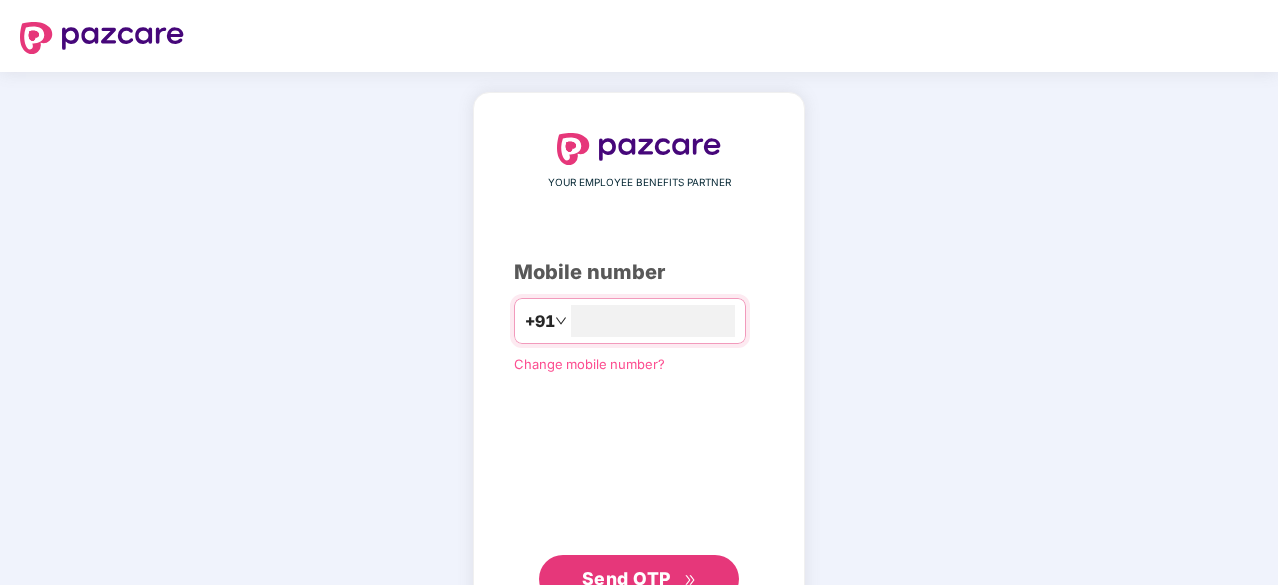 click on "Send OTP" at bounding box center [639, 579] 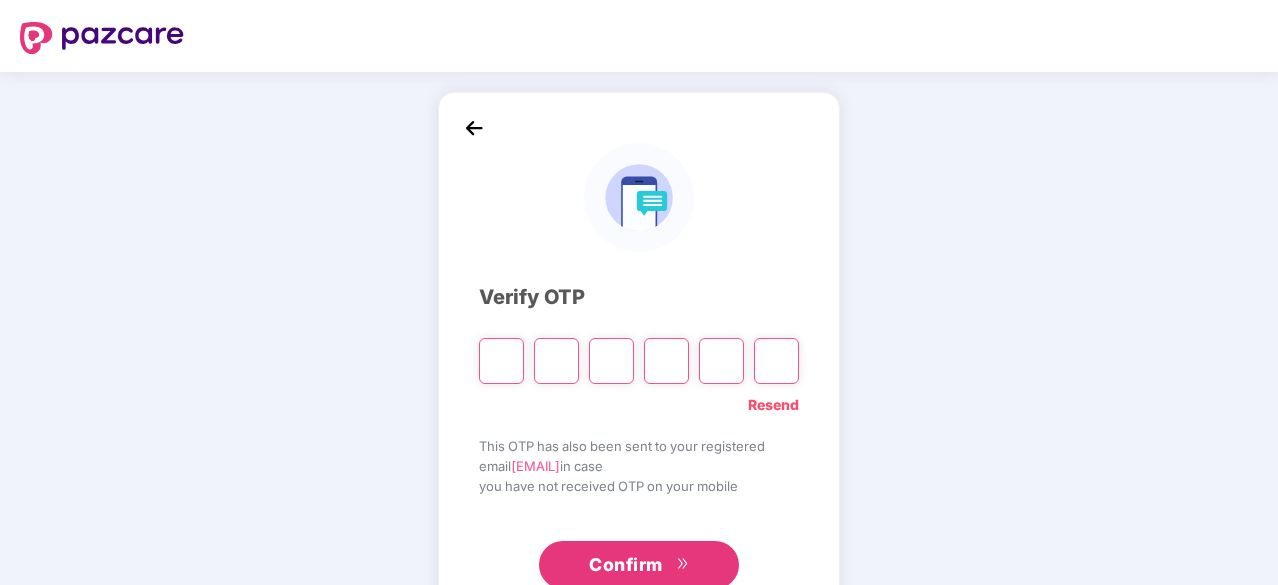 type on "*" 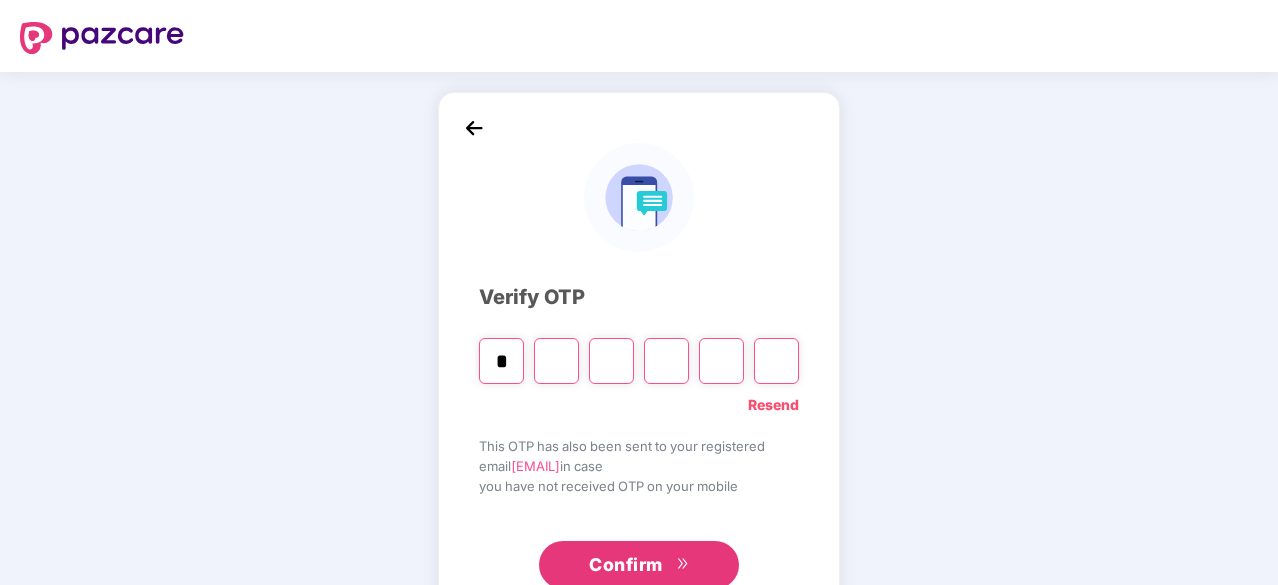 type on "*" 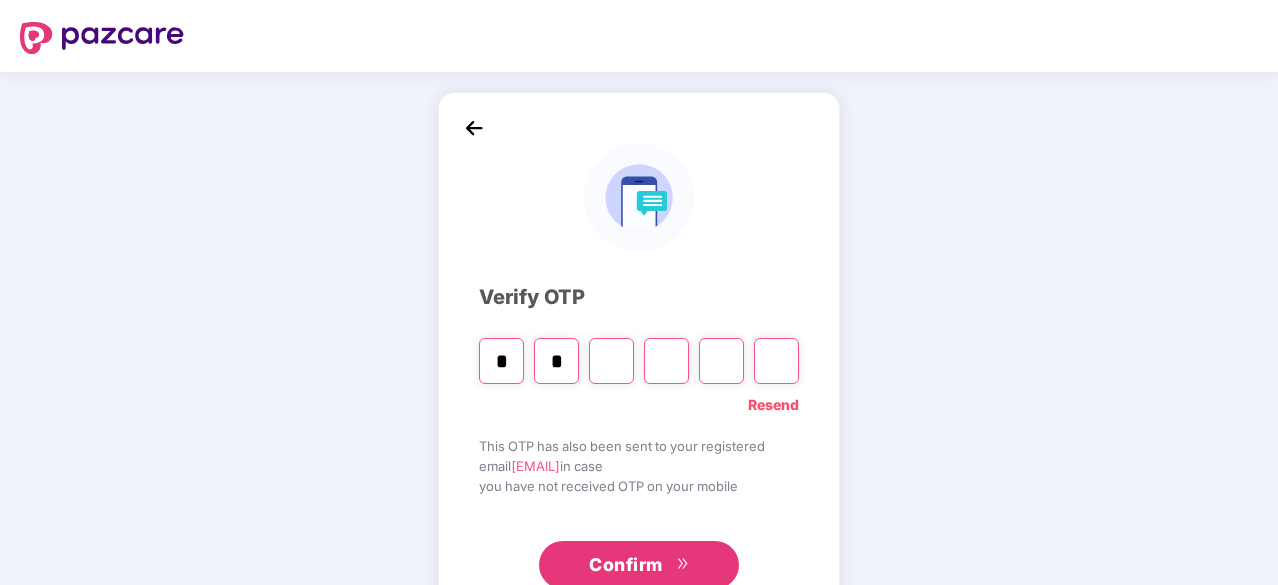 type on "*" 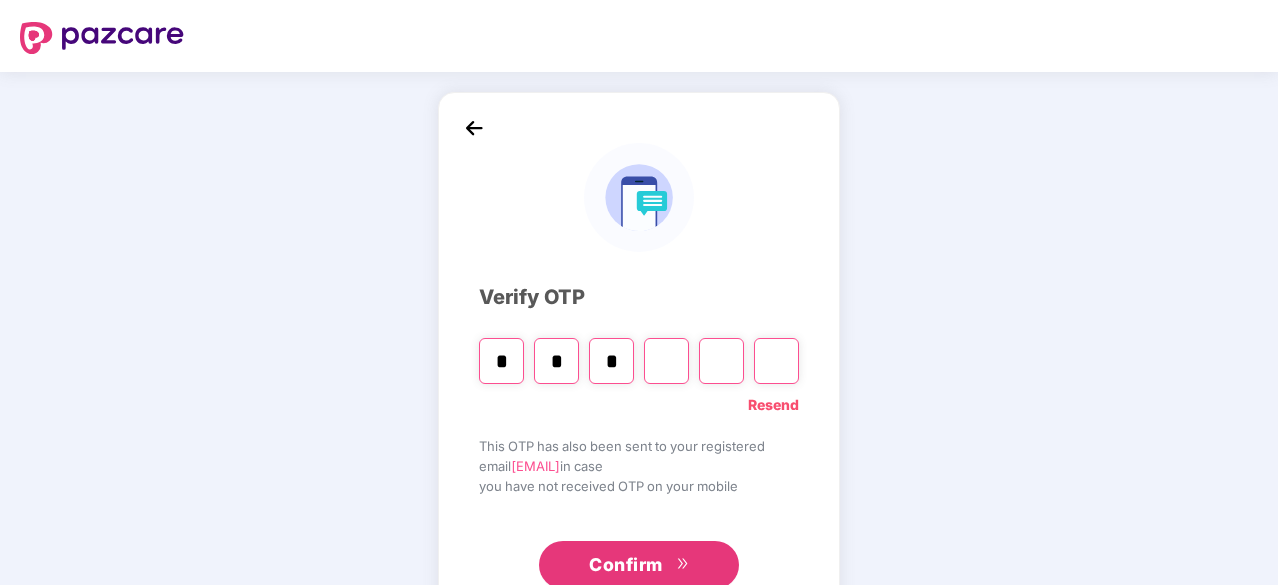 type on "*" 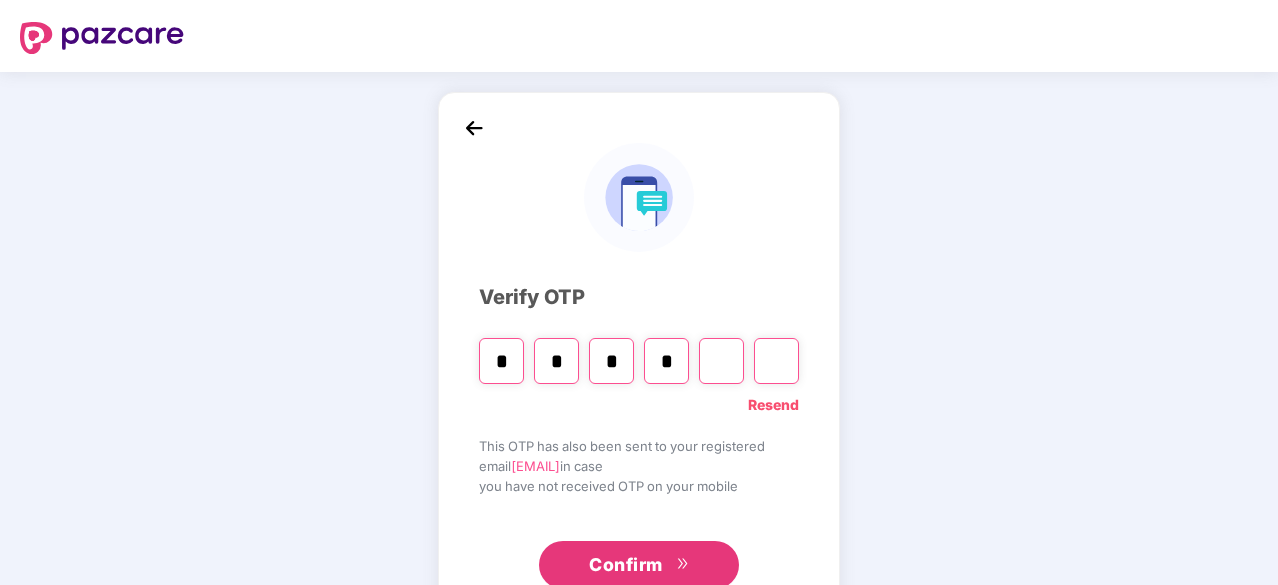 type on "*" 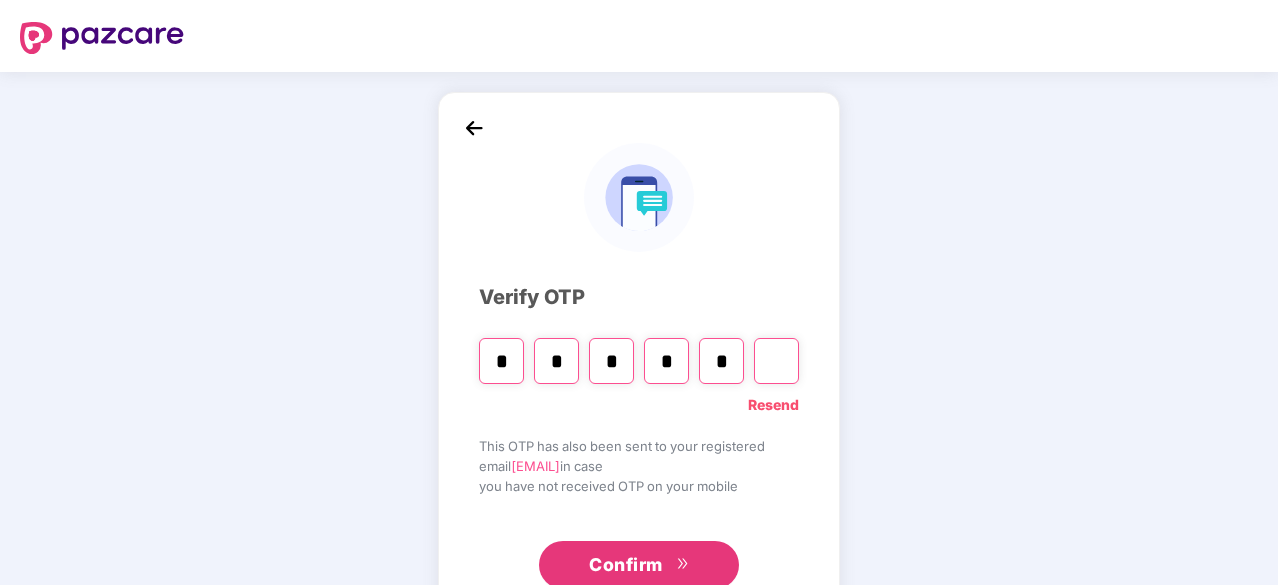 type on "*" 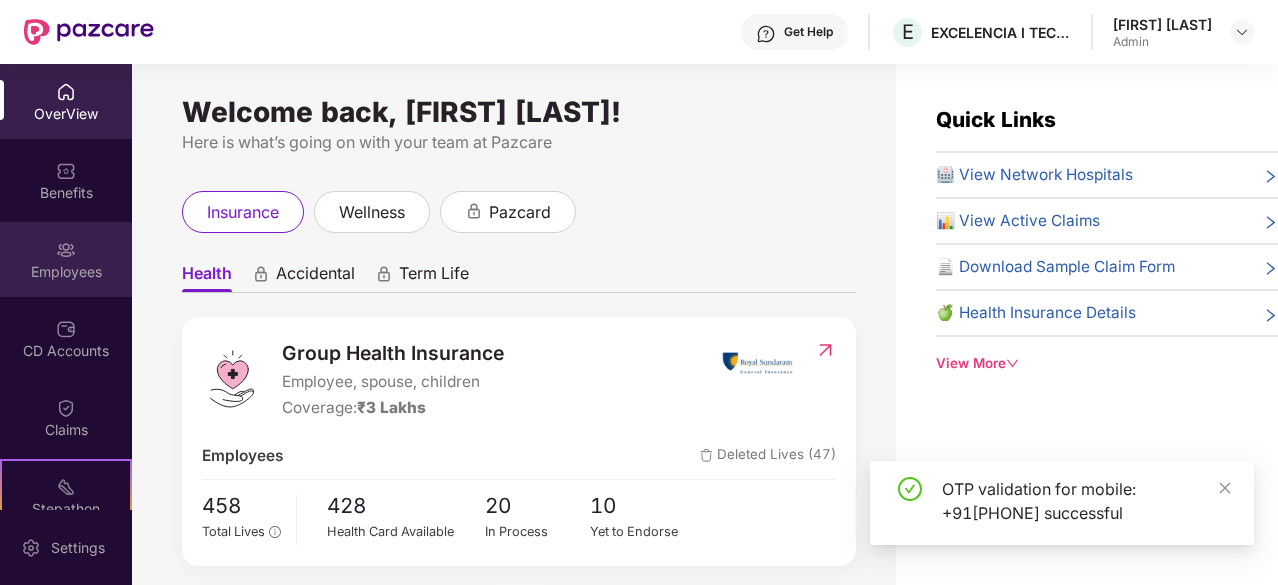 click on "Employees" at bounding box center (66, 272) 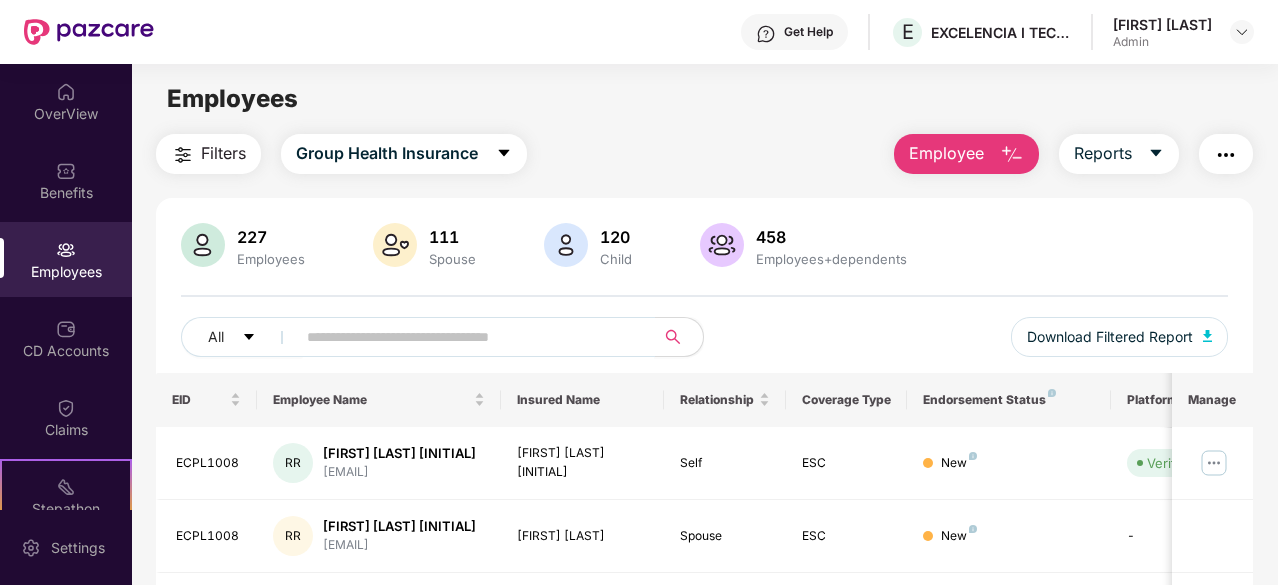 click at bounding box center [467, 337] 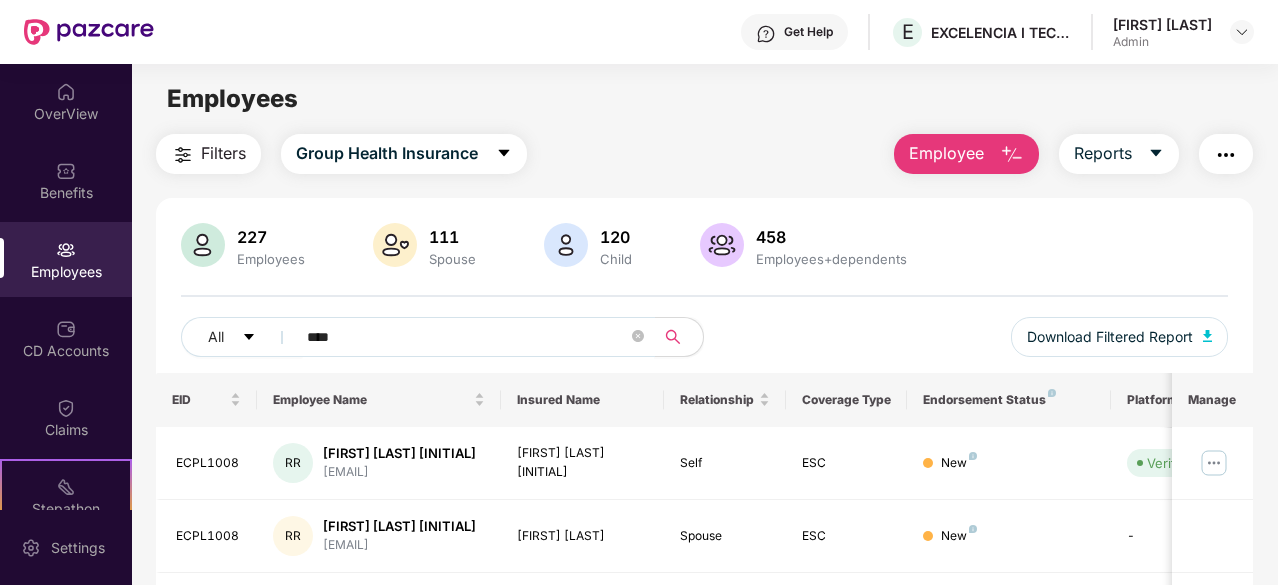 type on "*****" 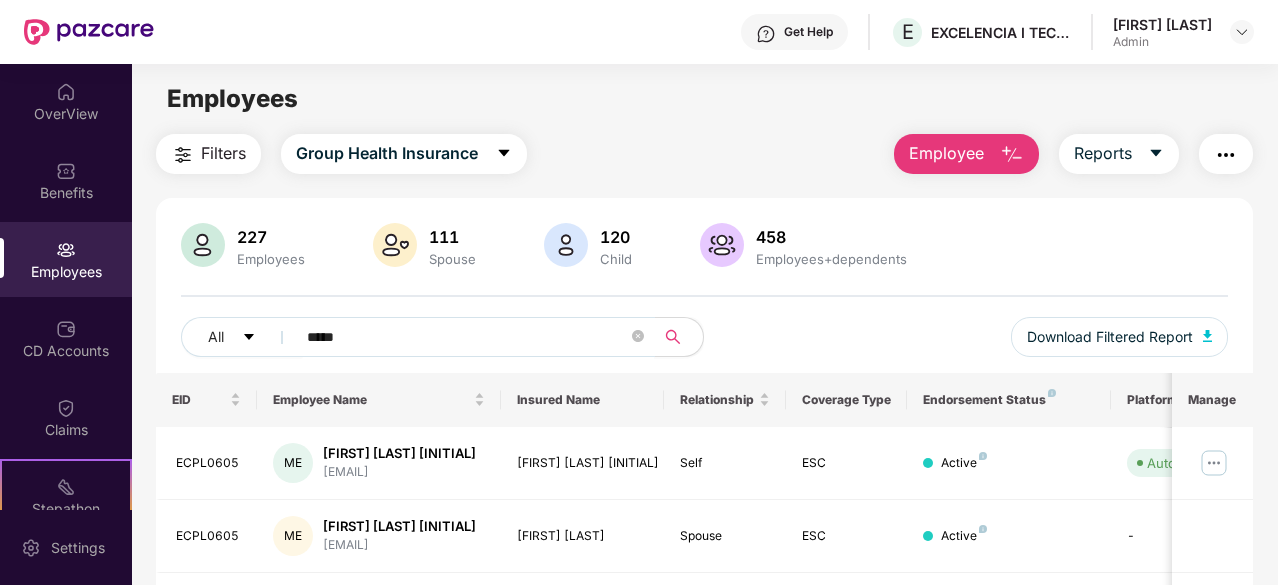 scroll, scrollTop: 203, scrollLeft: 0, axis: vertical 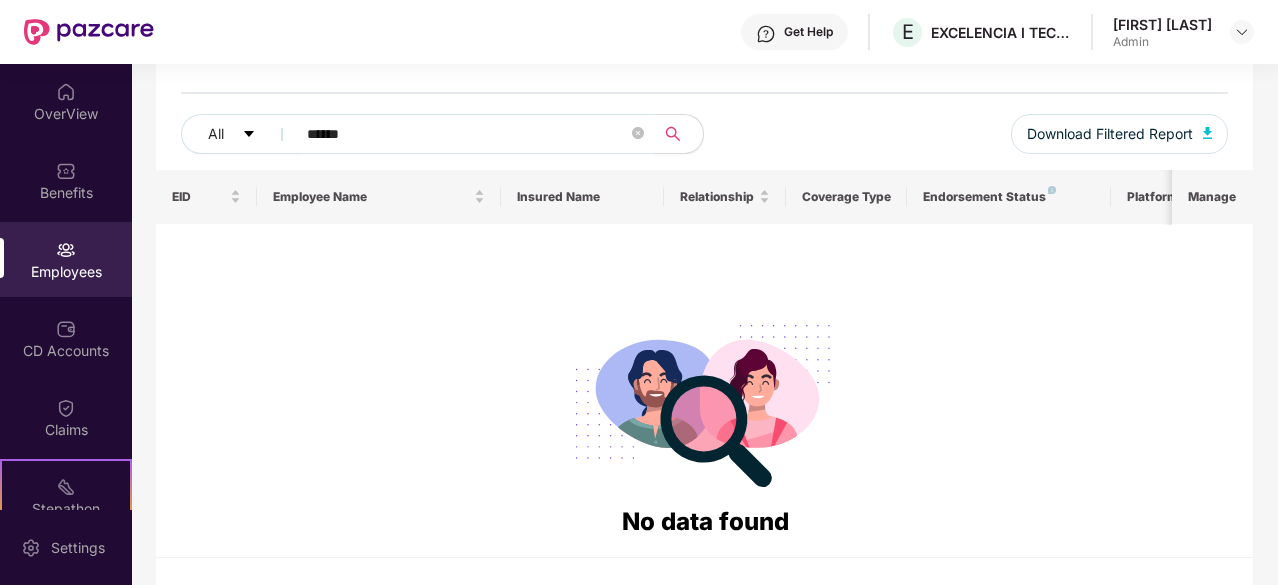 type on "***" 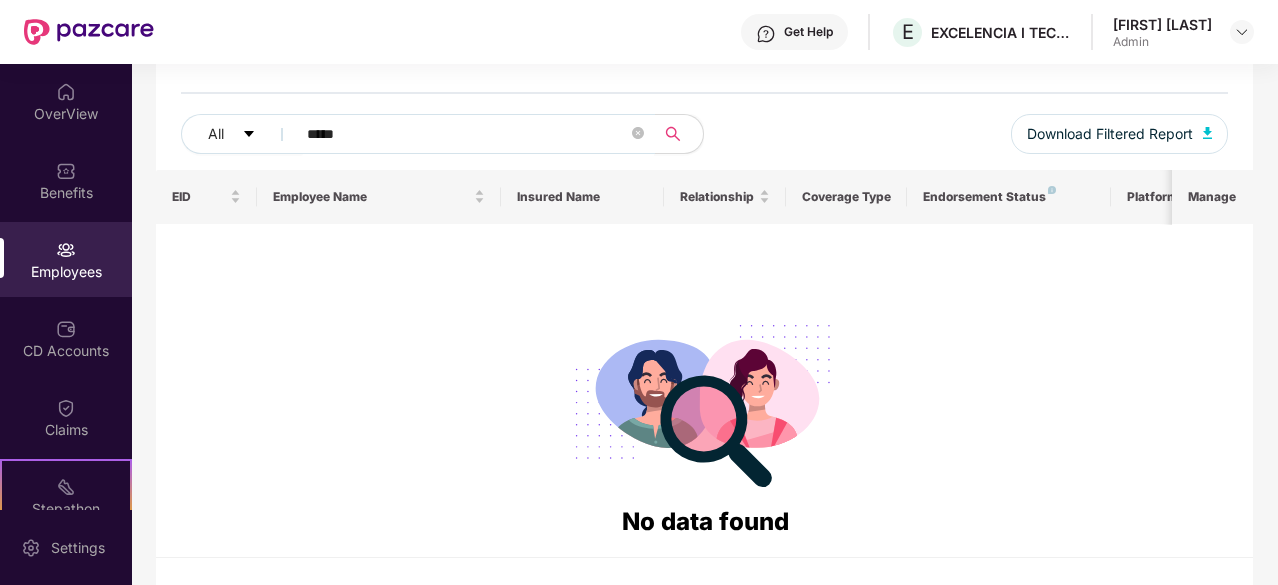 type on "******" 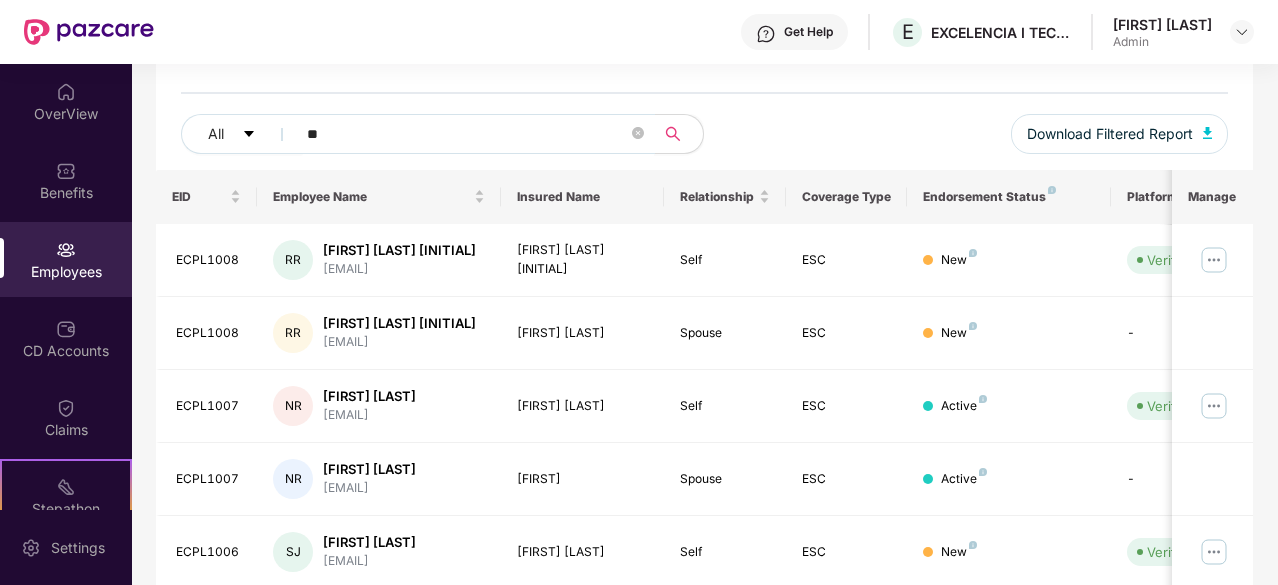 type on "***" 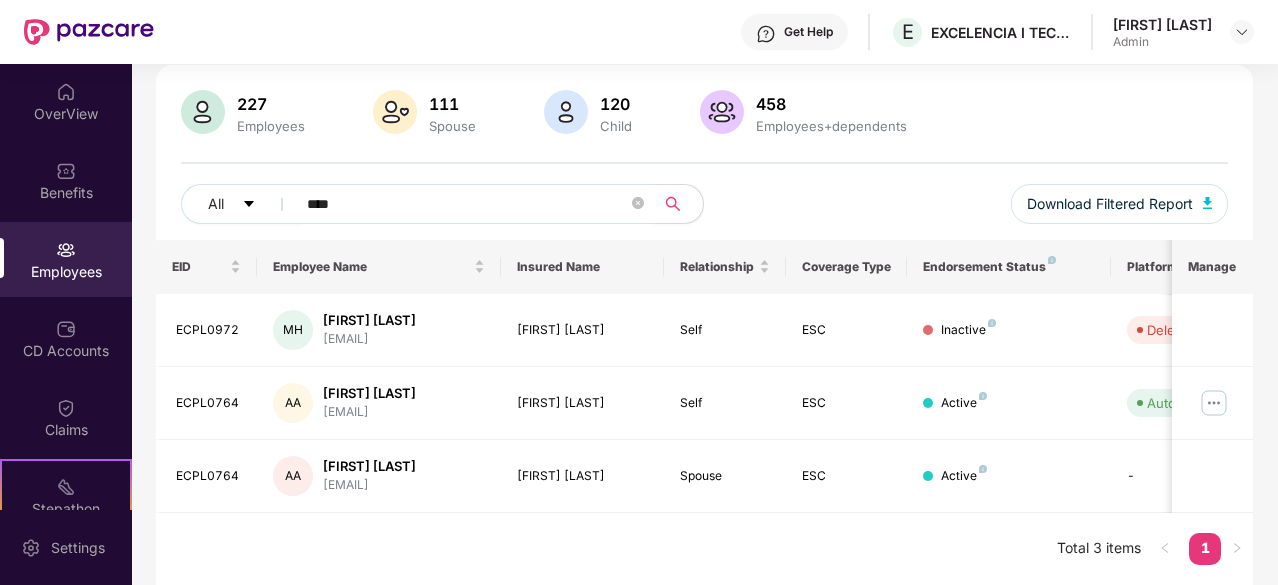 scroll, scrollTop: 130, scrollLeft: 0, axis: vertical 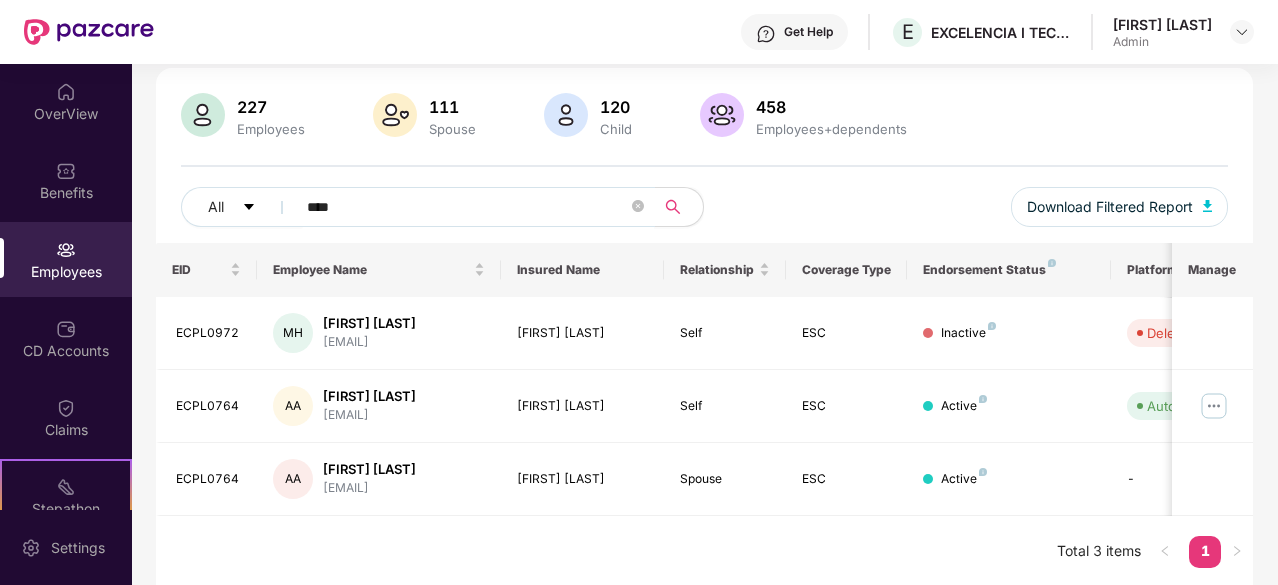 paste on "****" 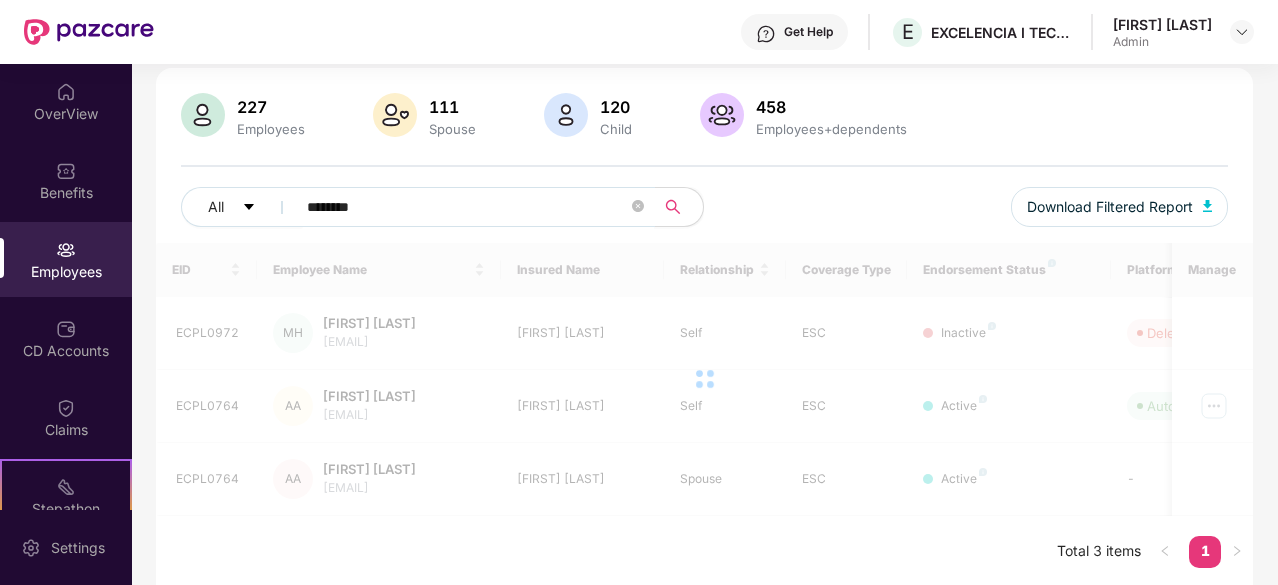 scroll, scrollTop: 64, scrollLeft: 0, axis: vertical 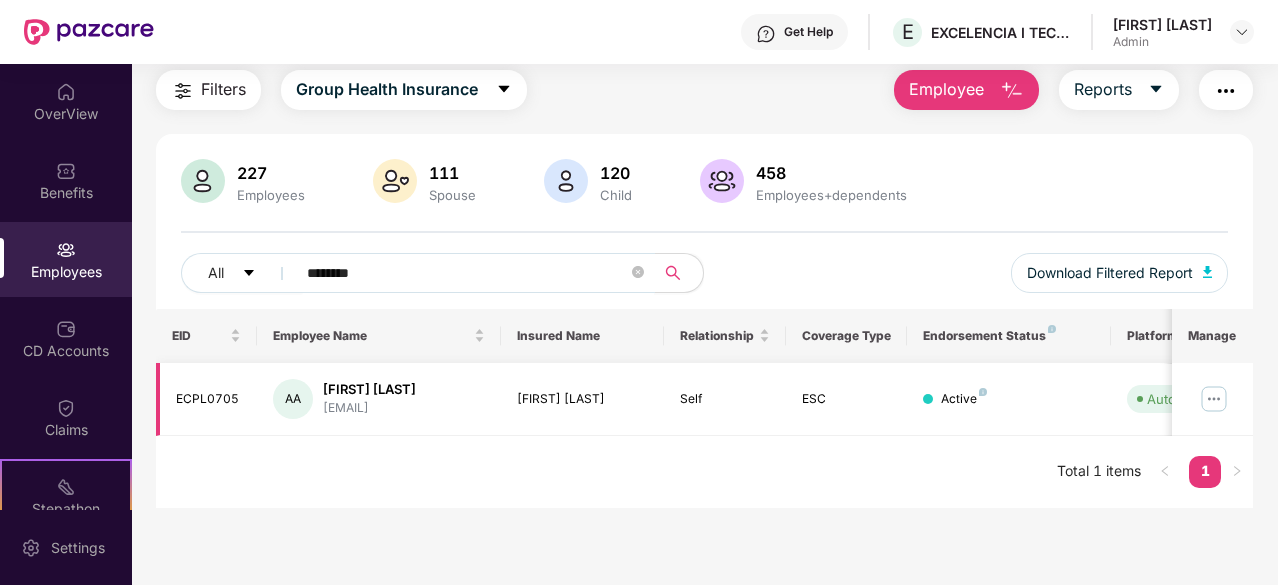 type on "********" 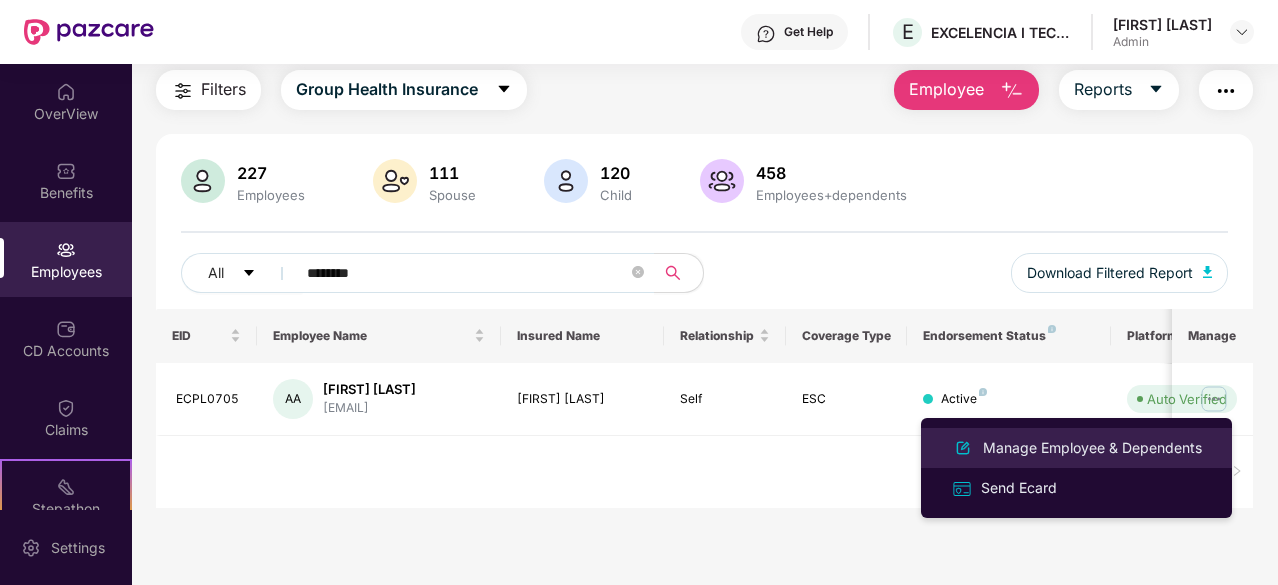 click on "Manage Employee & Dependents" at bounding box center (1092, 448) 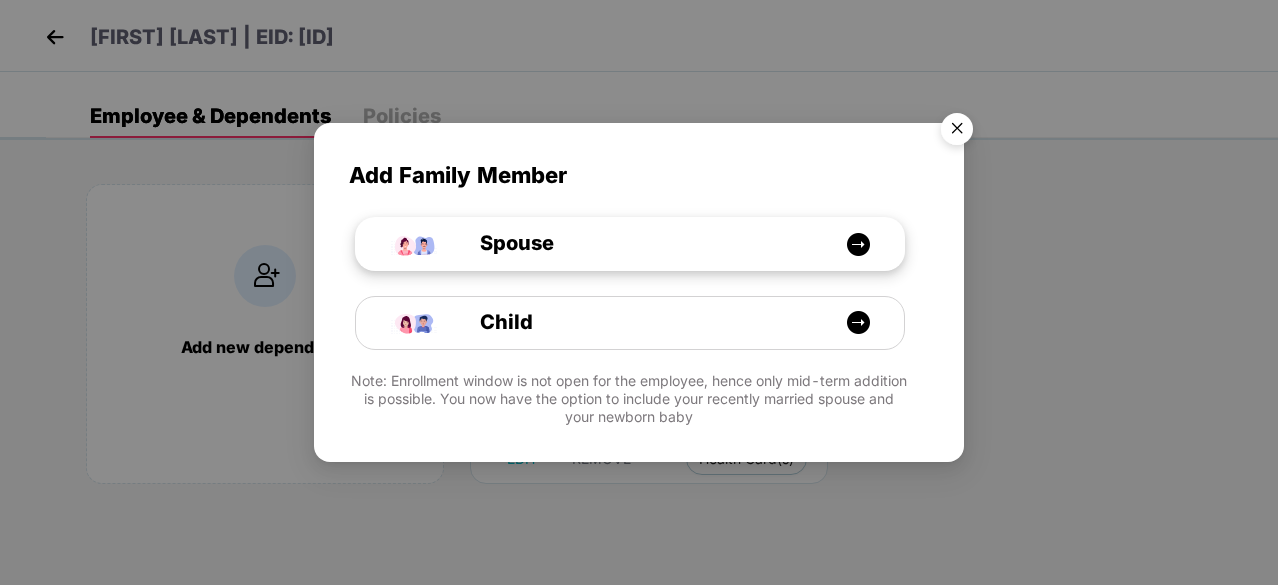 click on "Spouse" at bounding box center [640, 243] 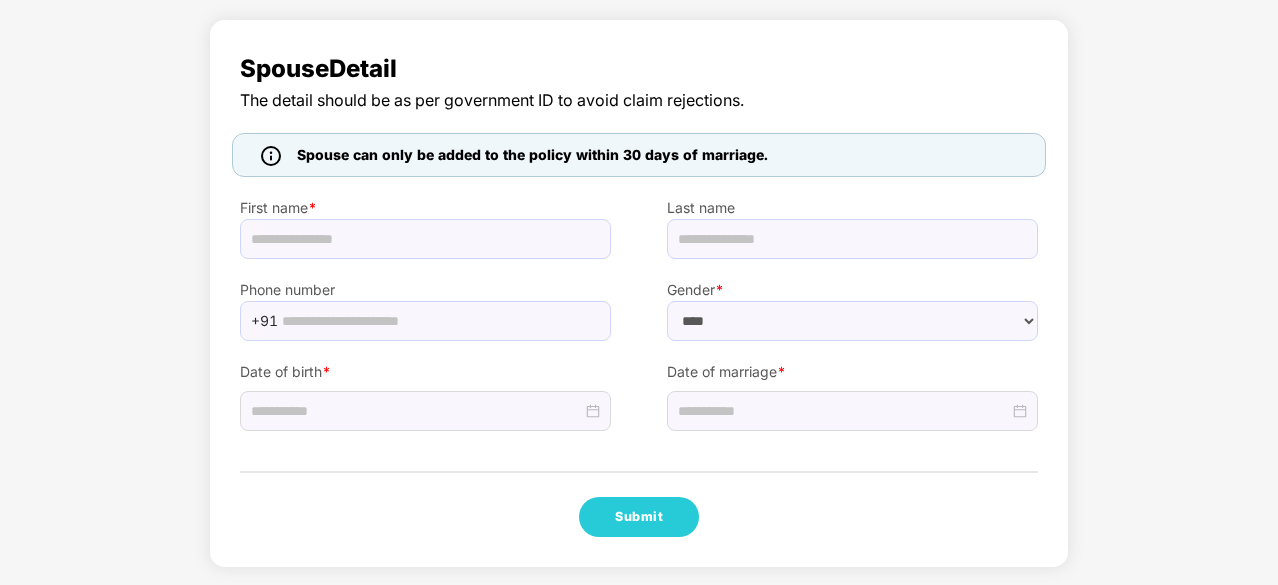 scroll, scrollTop: 0, scrollLeft: 0, axis: both 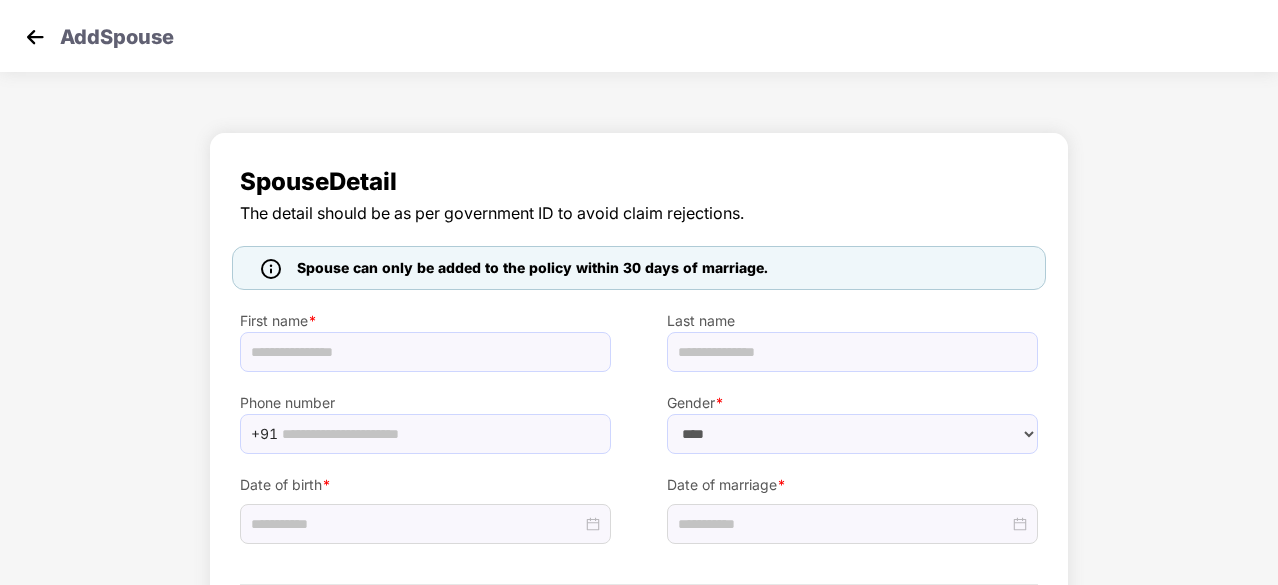 click at bounding box center [35, 37] 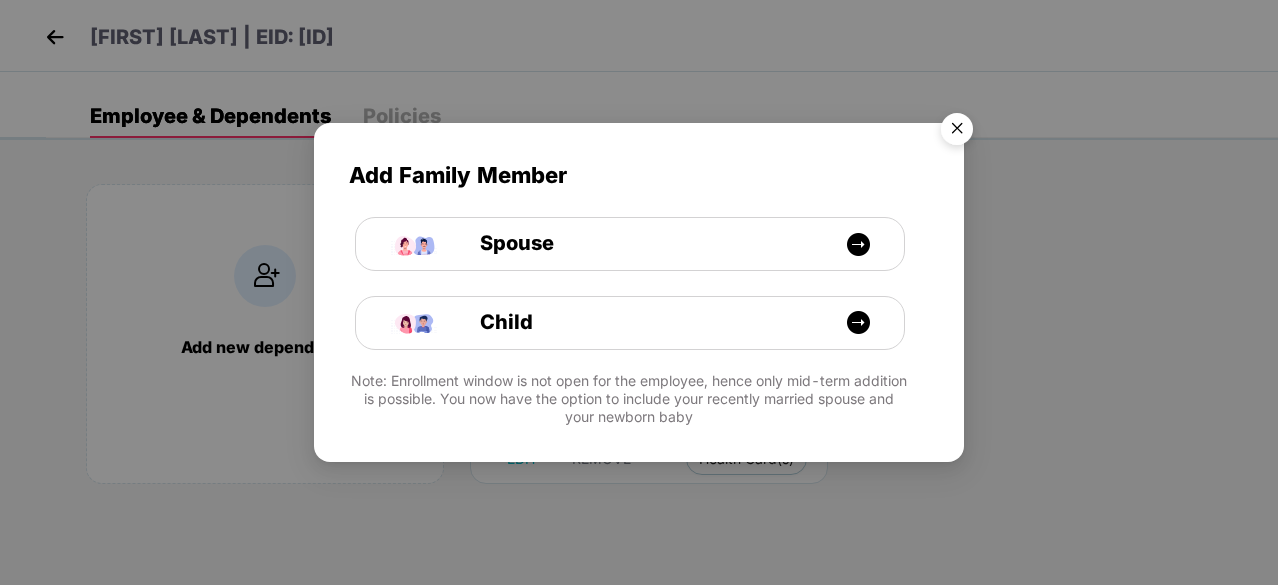 click at bounding box center [957, 132] 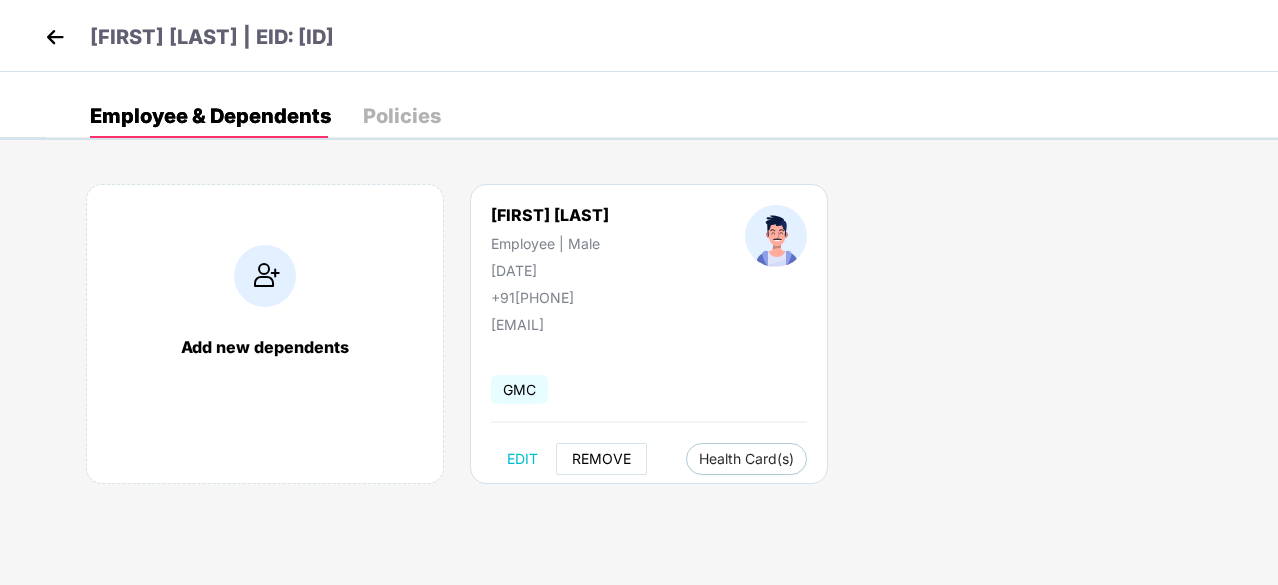 click on "REMOVE" at bounding box center [601, 459] 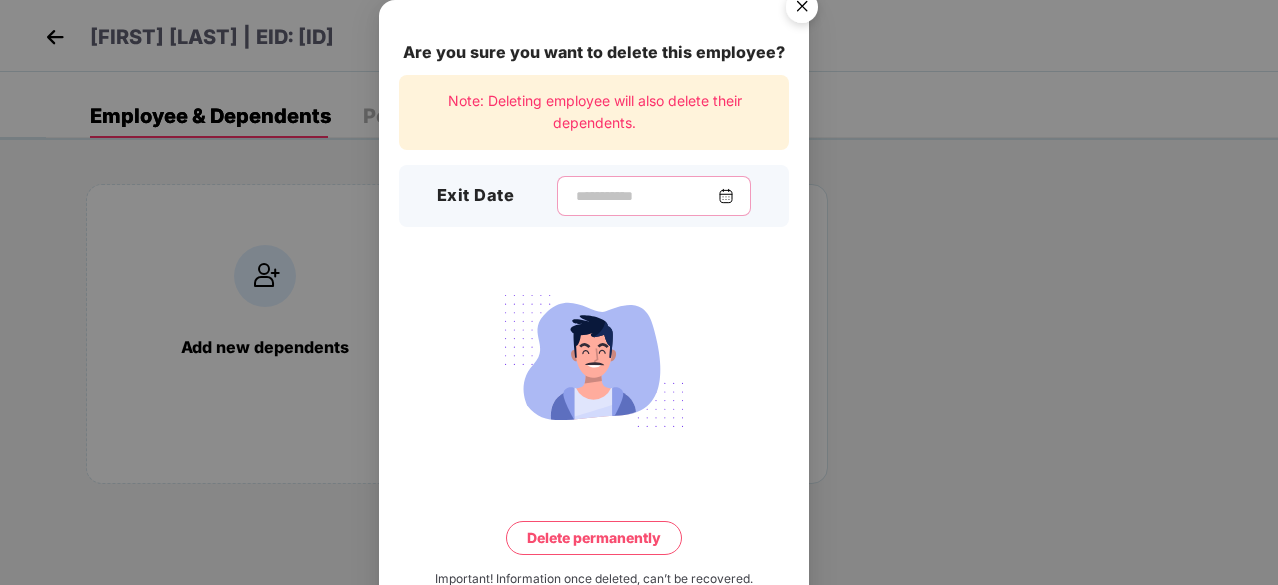 click at bounding box center (646, 196) 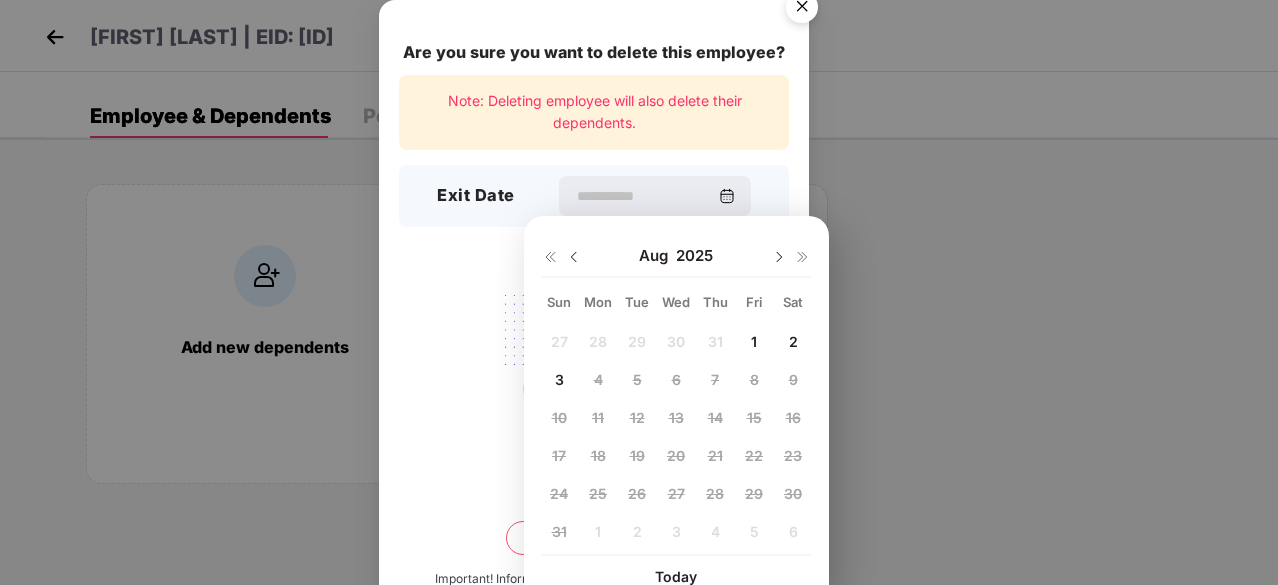 click on "27   28   29   30   31   1   2   3   4   5   6   7   8   9   10   11   12   13   14   15   16   17   18   19   20   21   22   23   24   25   26   27   28   29   30   31   1   2   3   4   5   6" at bounding box center (676, 440) 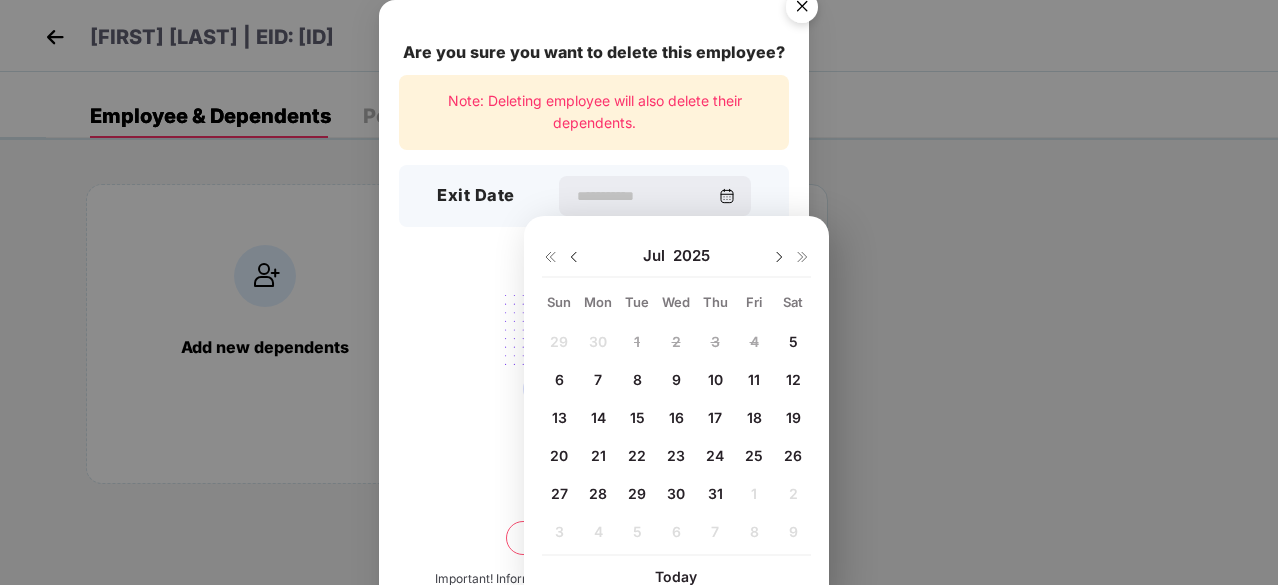 click on "31" at bounding box center [715, 493] 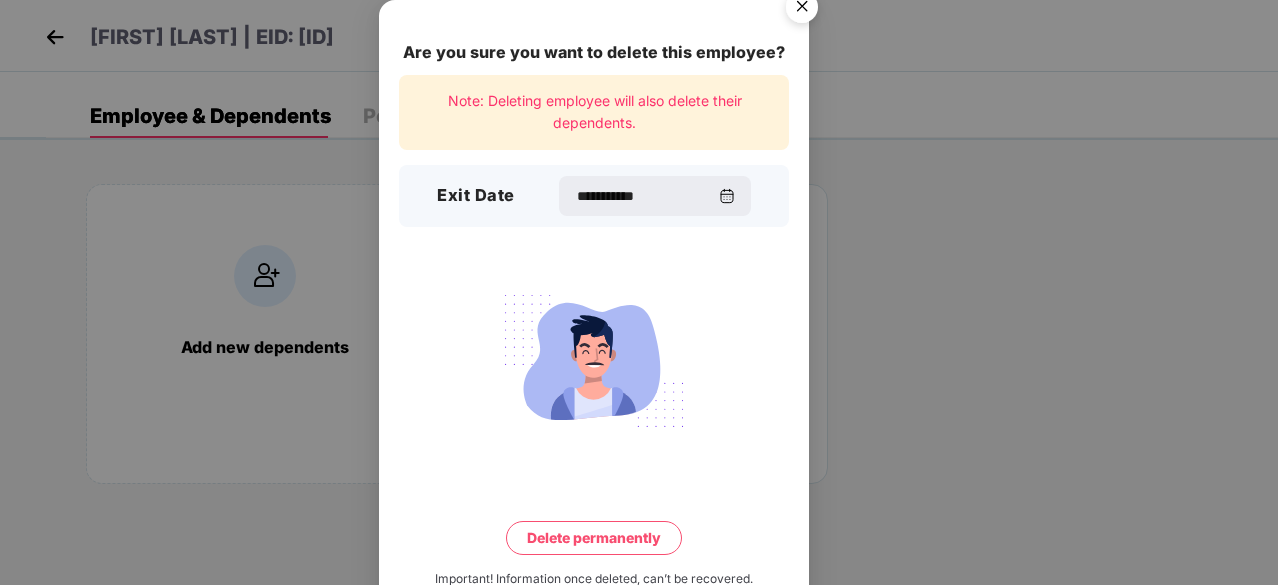 scroll, scrollTop: 52, scrollLeft: 0, axis: vertical 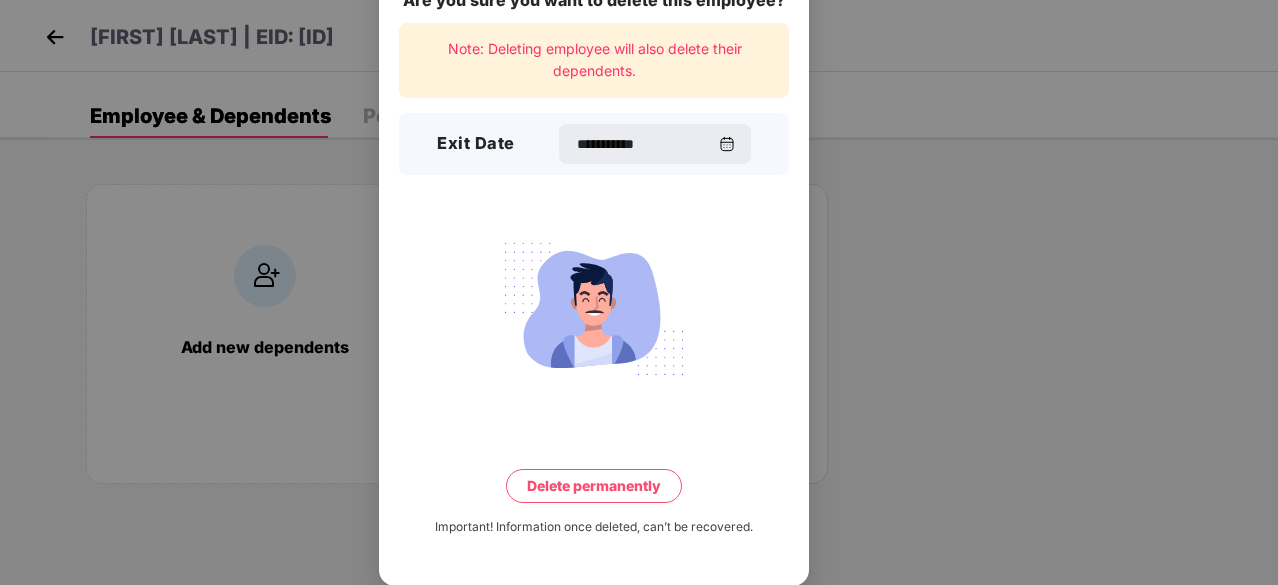 click on "Delete permanently" at bounding box center [594, 486] 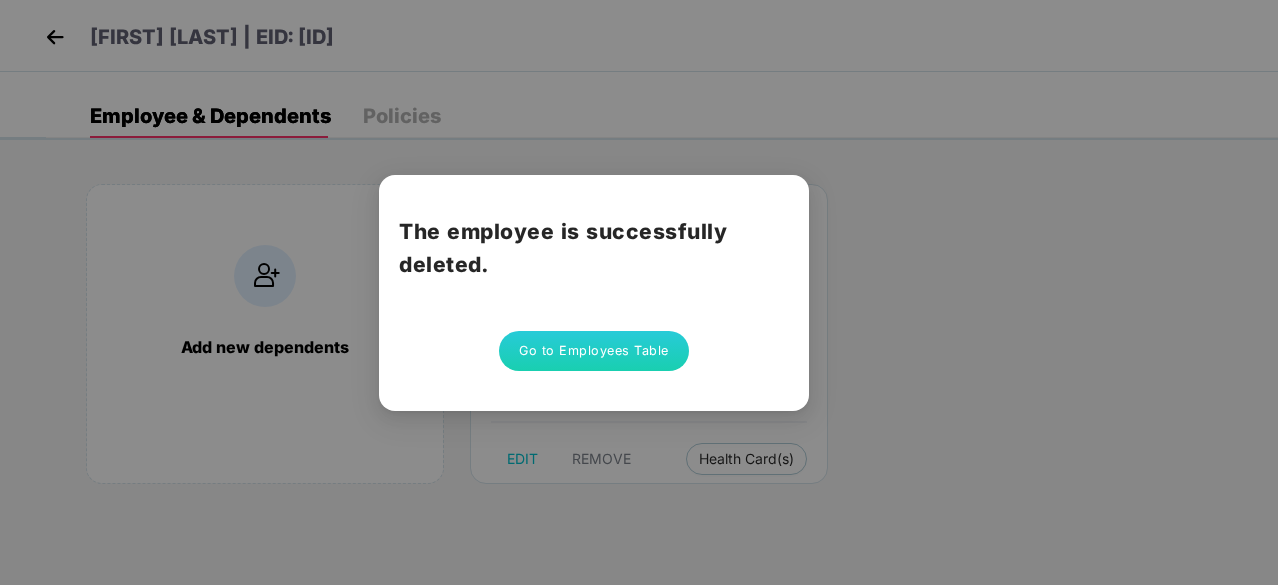 scroll, scrollTop: 0, scrollLeft: 0, axis: both 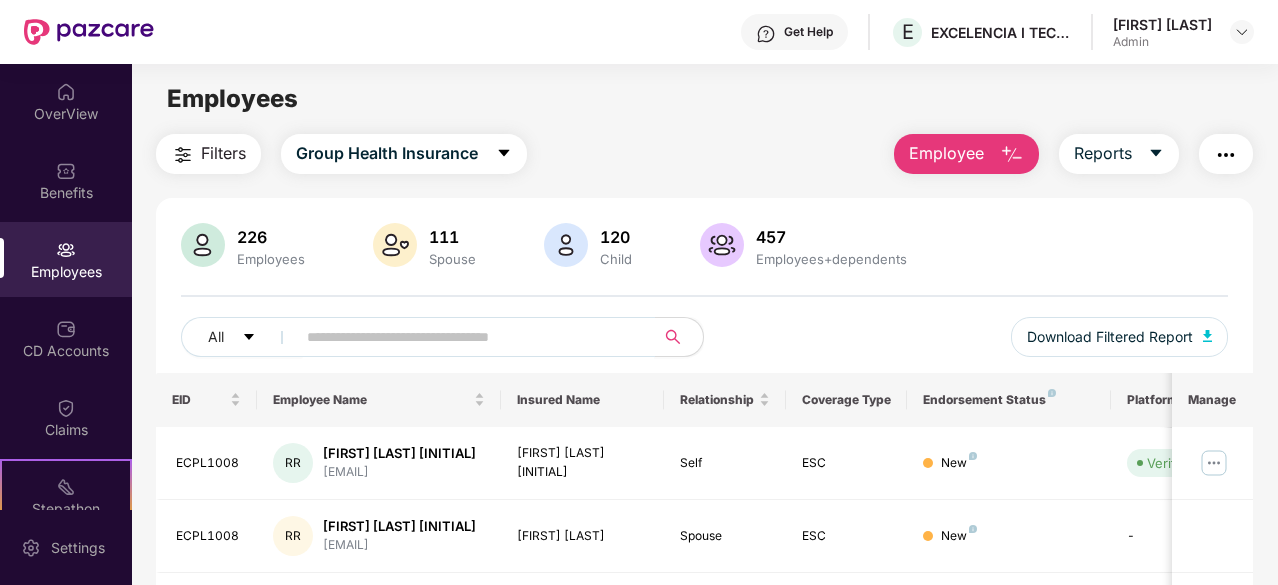 click at bounding box center [467, 337] 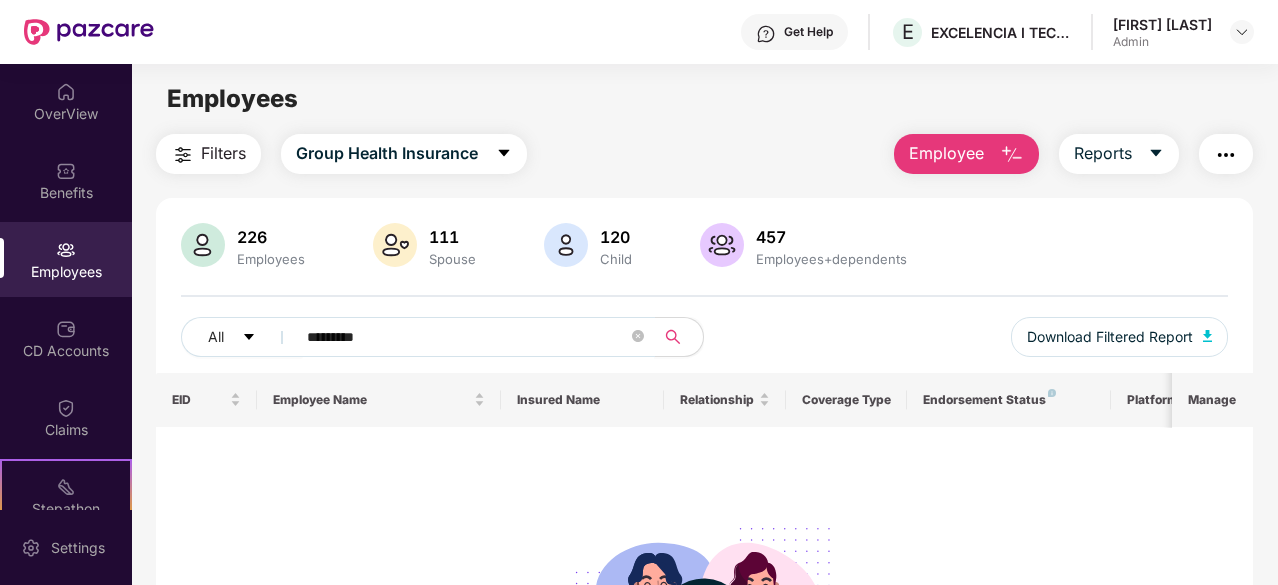 type on "********" 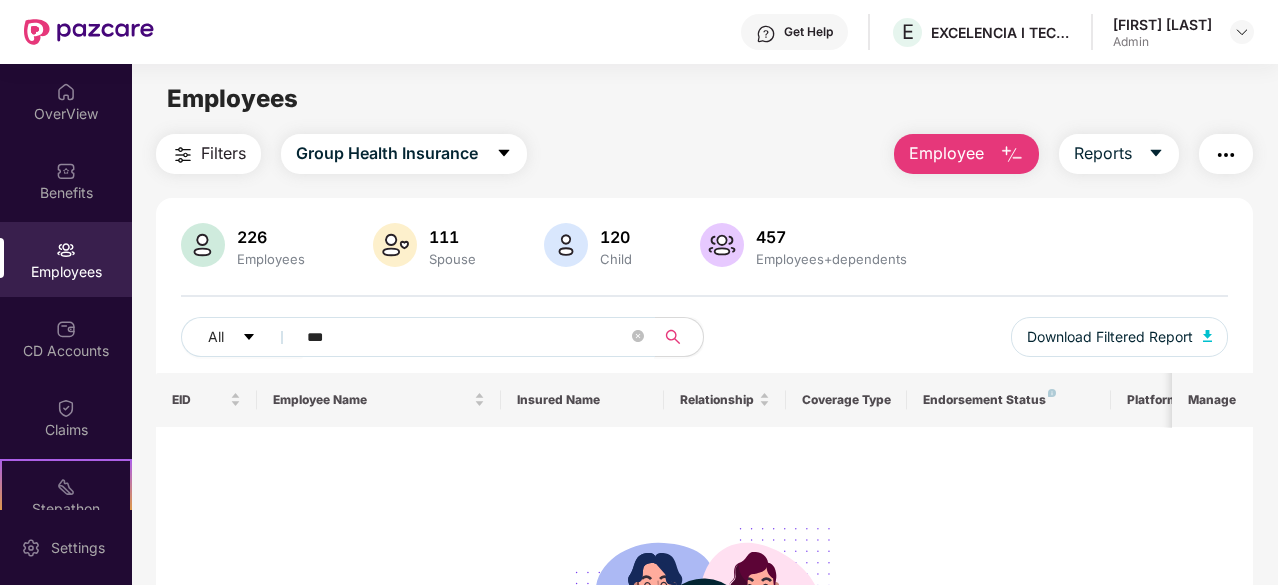 type on "****" 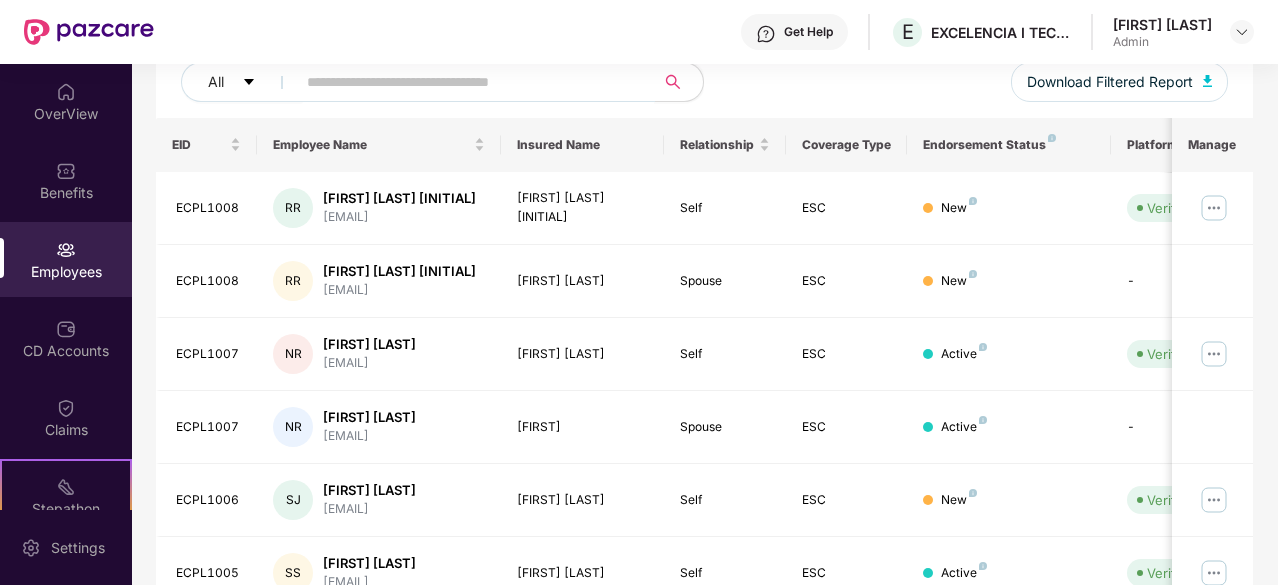 scroll, scrollTop: 256, scrollLeft: 0, axis: vertical 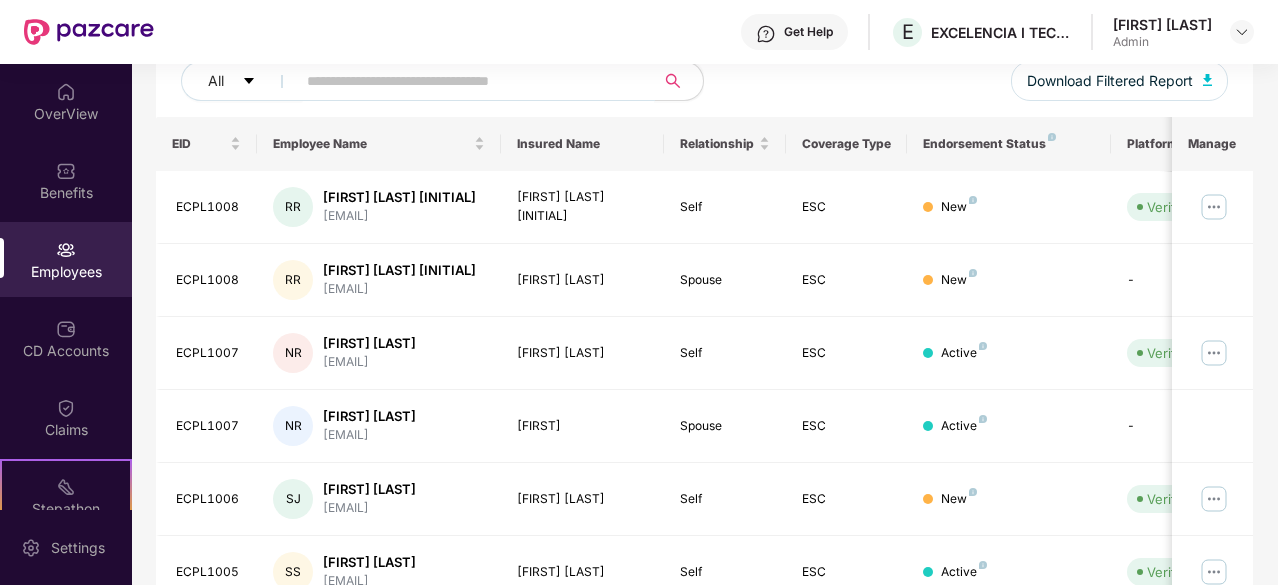 paste on "******" 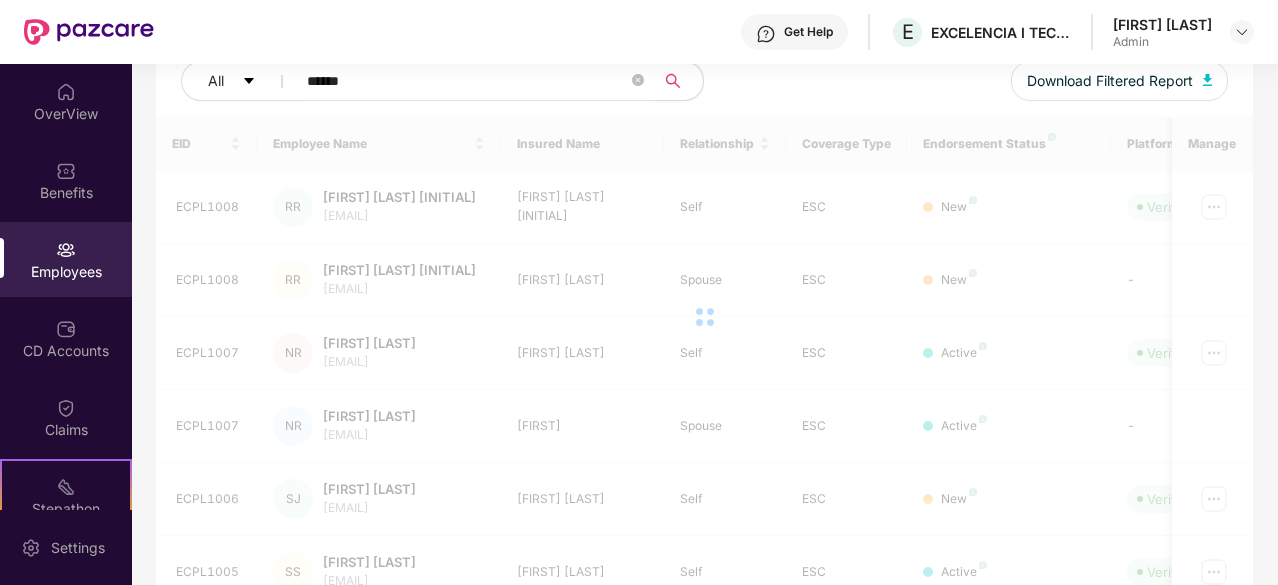 scroll, scrollTop: 64, scrollLeft: 0, axis: vertical 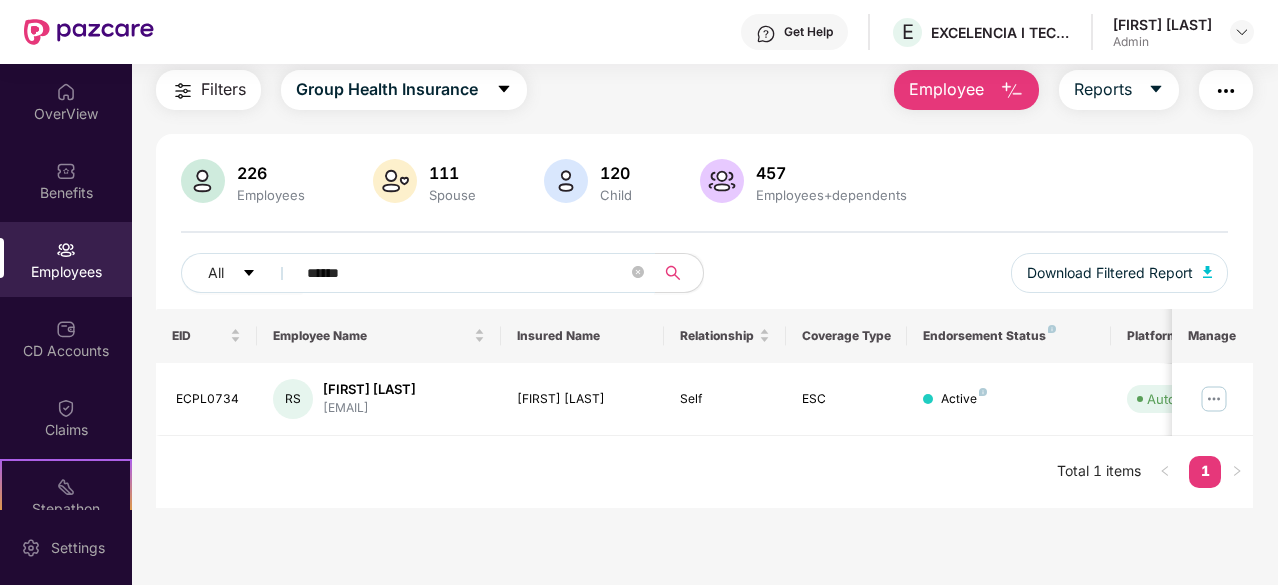 click on "******" at bounding box center [467, 273] 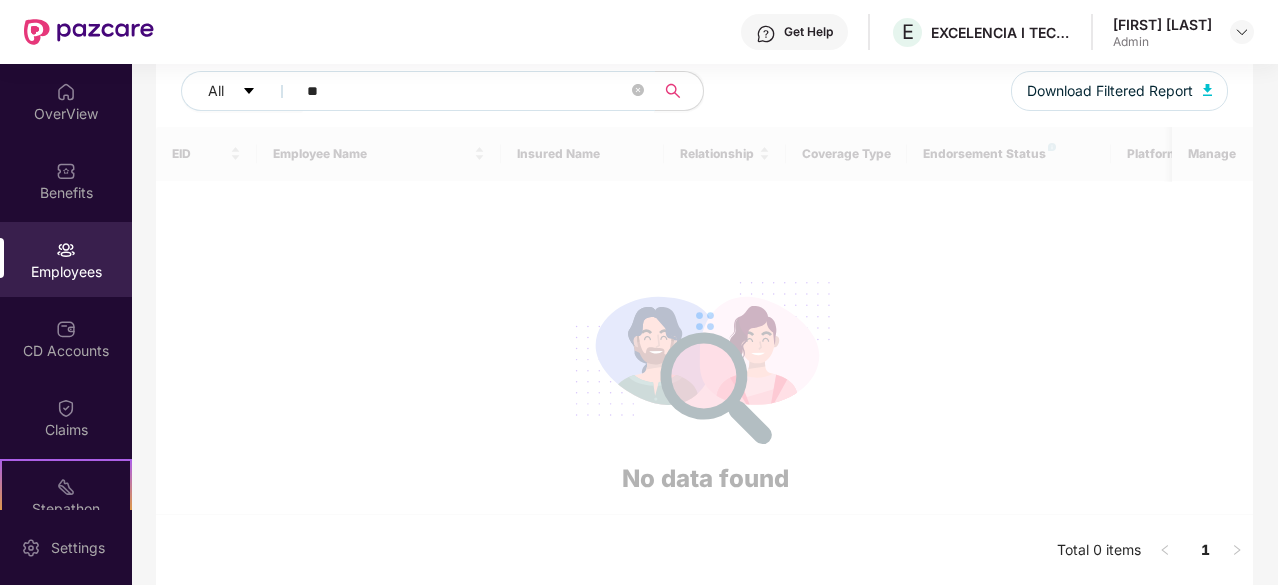 type on "*" 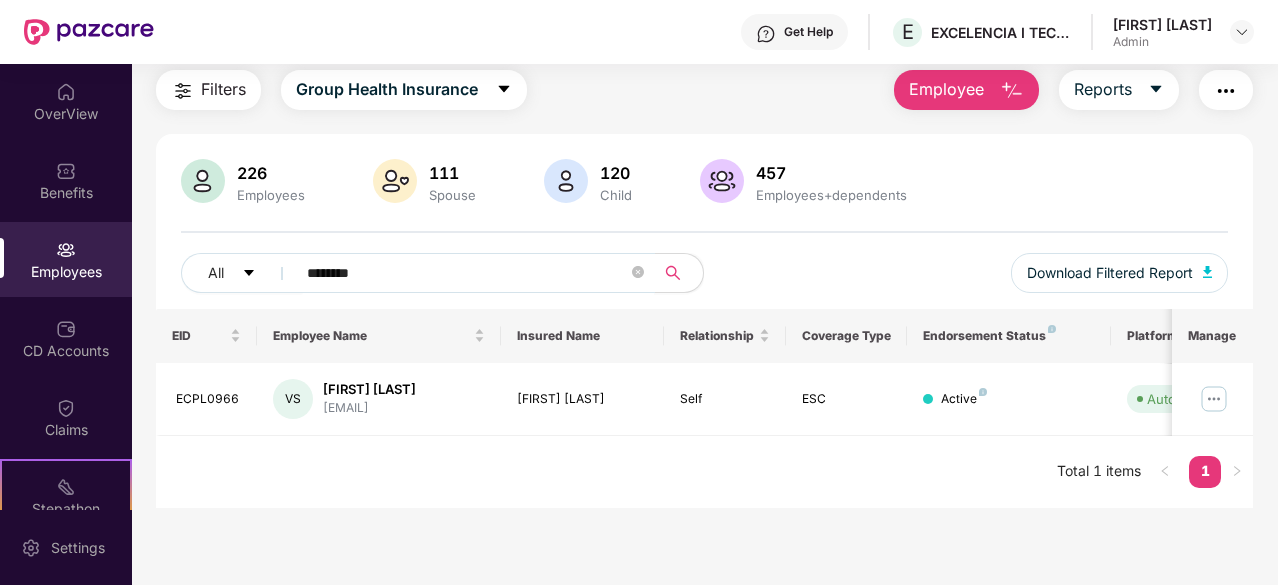 scroll, scrollTop: 64, scrollLeft: 0, axis: vertical 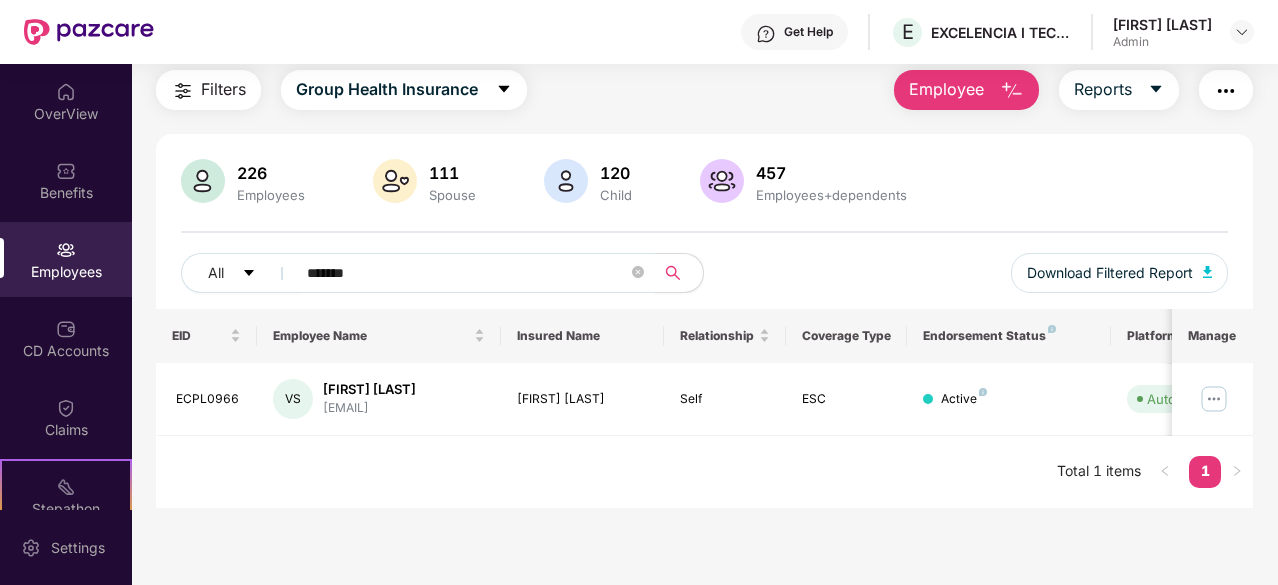 type on "********" 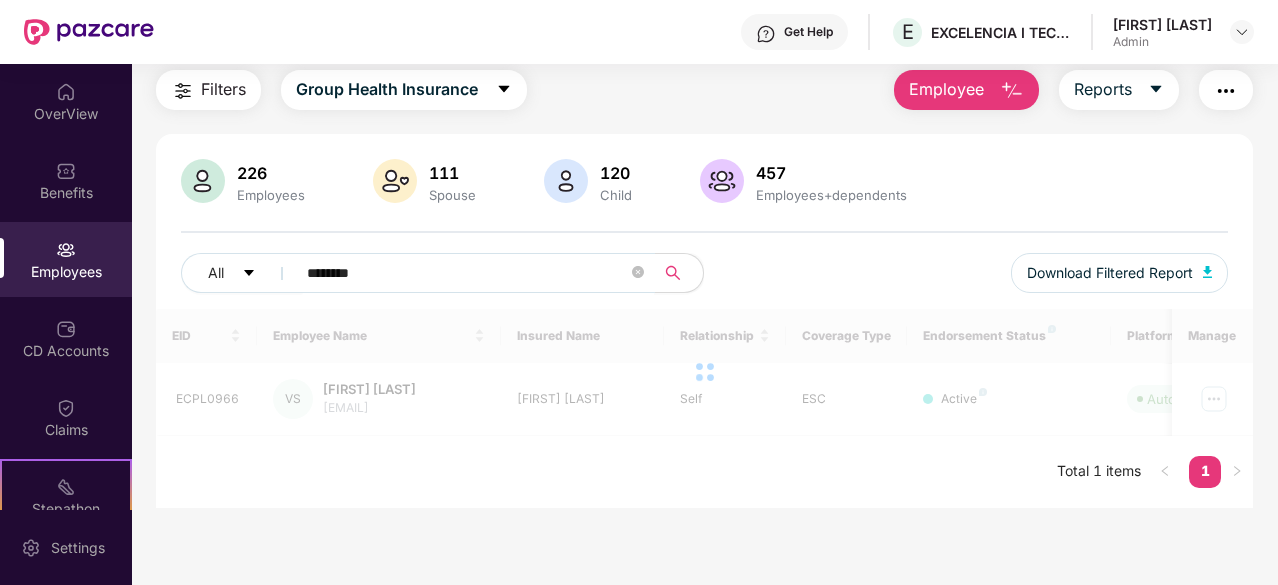 scroll, scrollTop: 246, scrollLeft: 0, axis: vertical 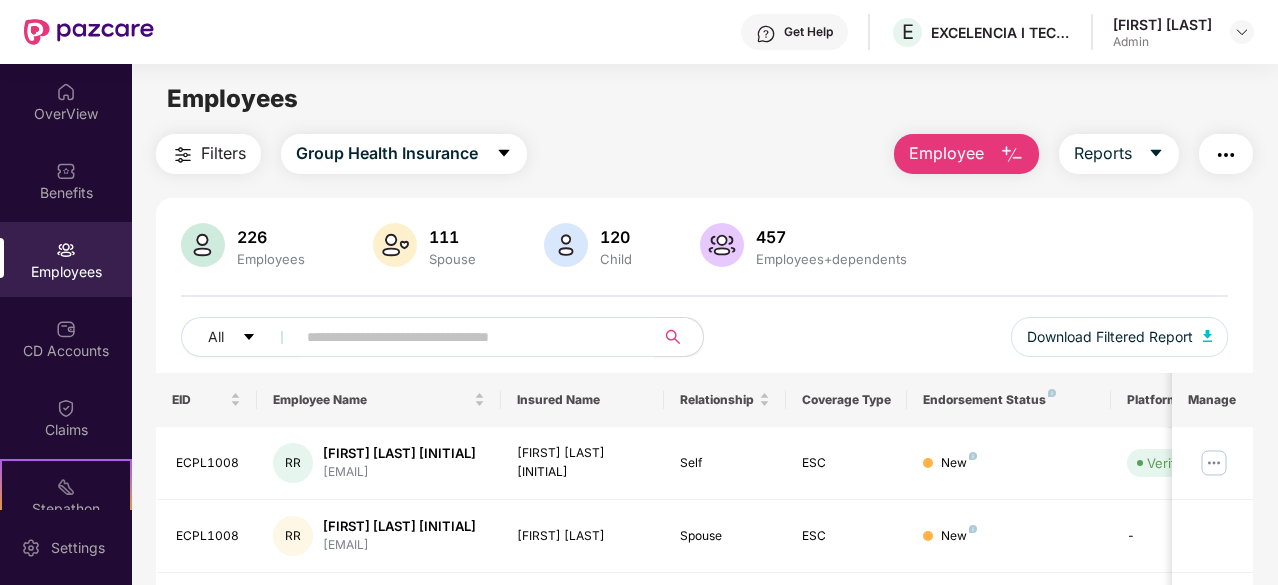 click at bounding box center [467, 337] 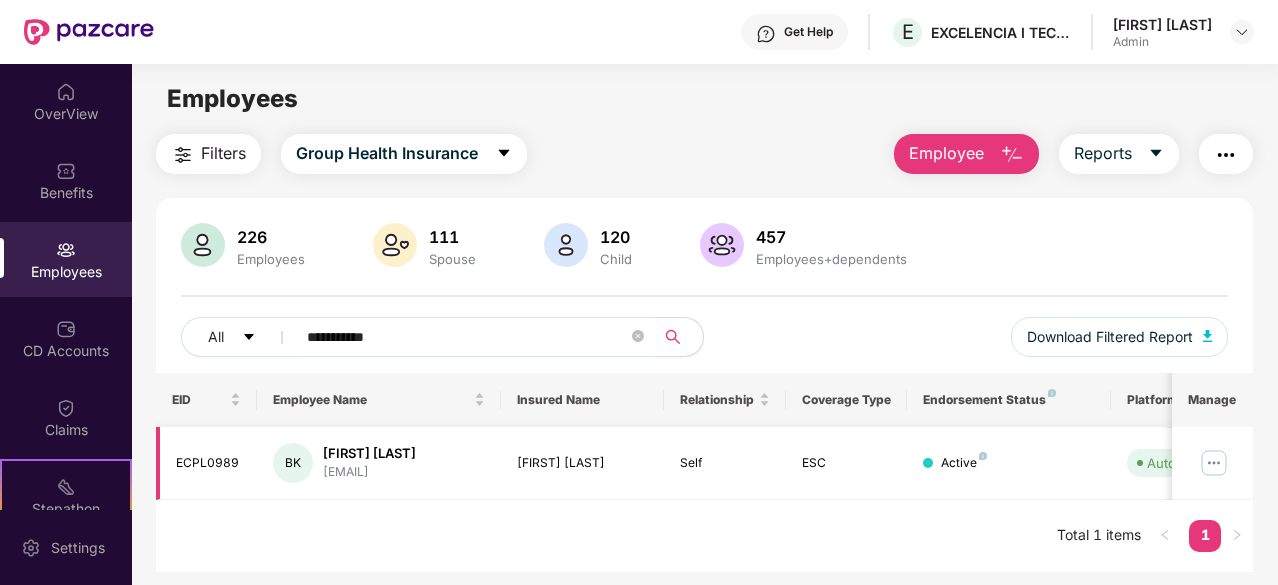 type on "**********" 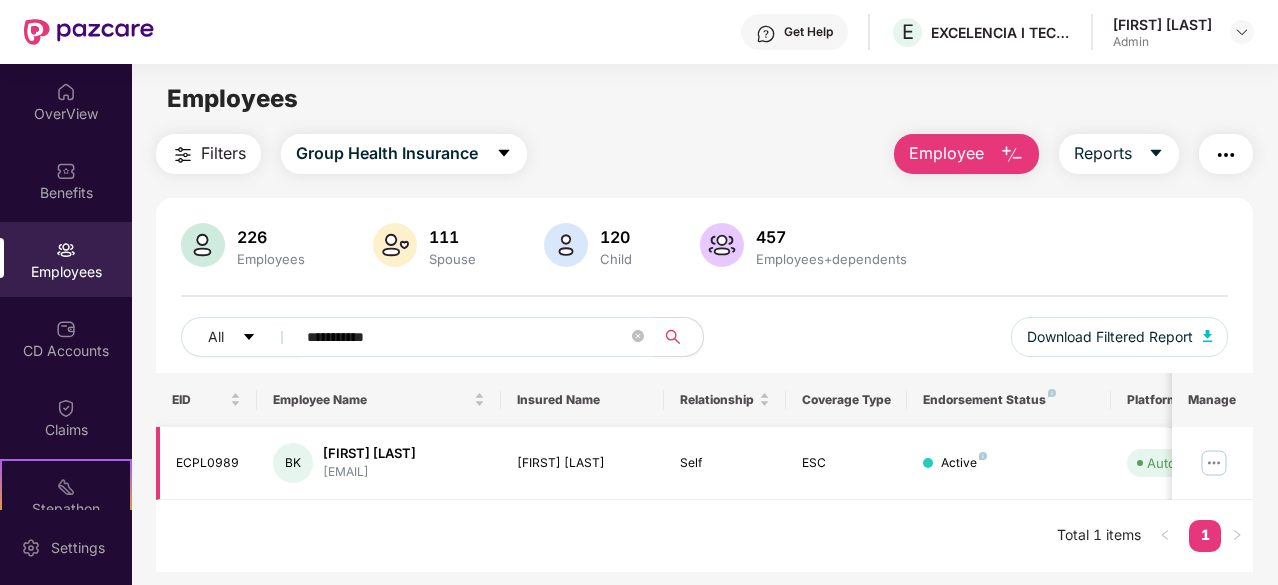 click on "ECPL0989" at bounding box center [209, 463] 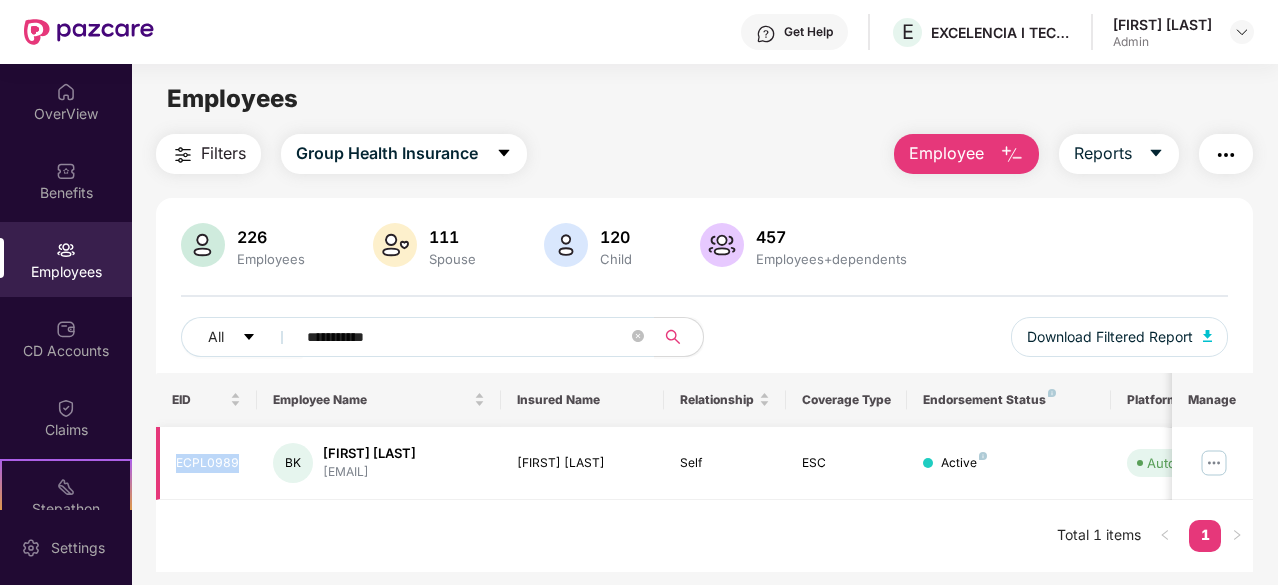 click on "ECPL0989" at bounding box center [209, 463] 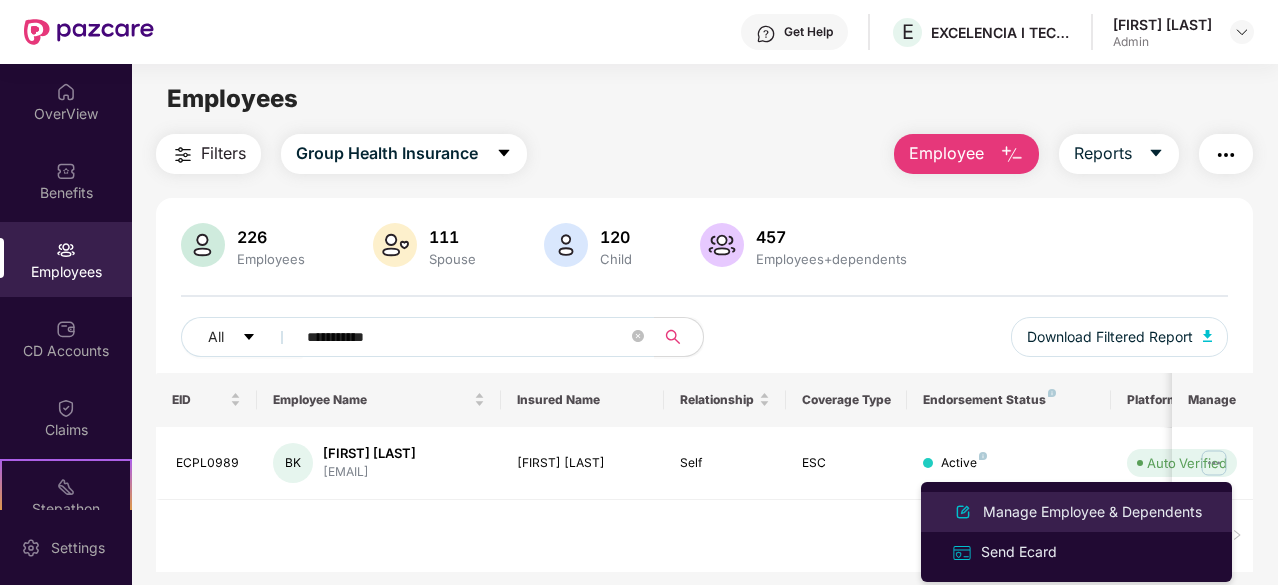 click on "Manage Employee & Dependents" at bounding box center [1092, 512] 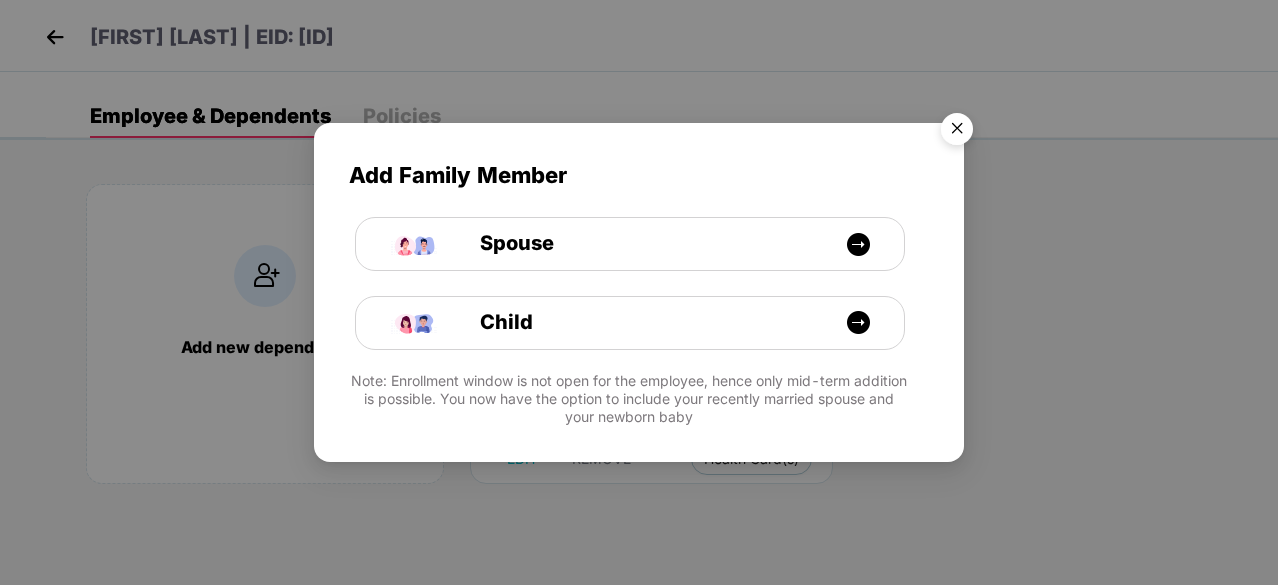 click at bounding box center [957, 132] 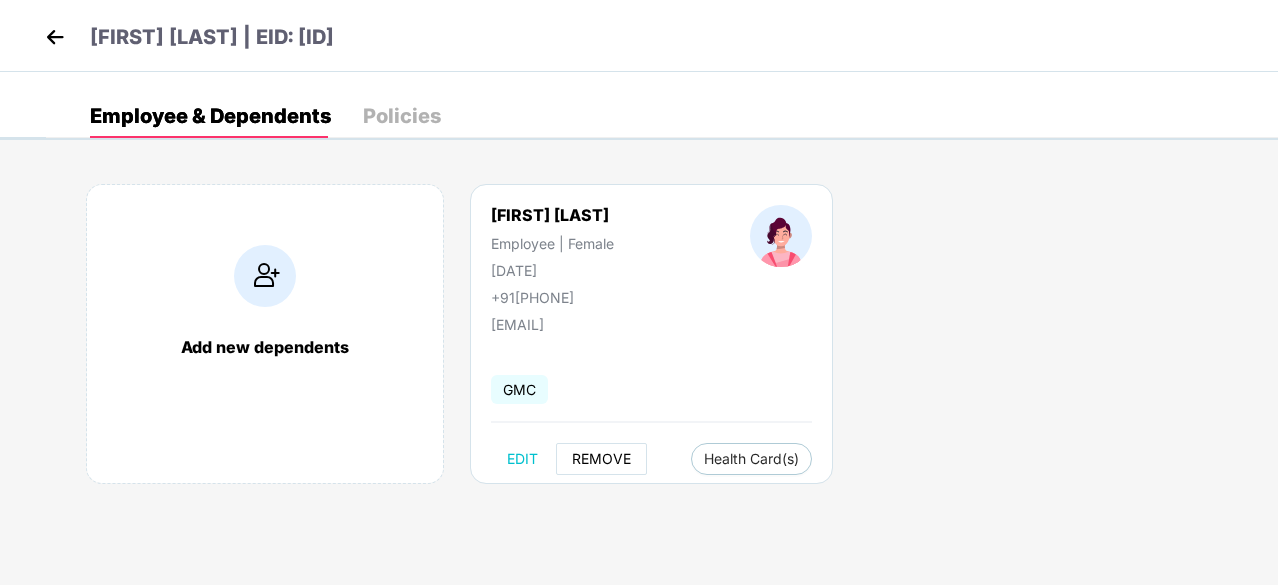 click on "REMOVE" at bounding box center (601, 459) 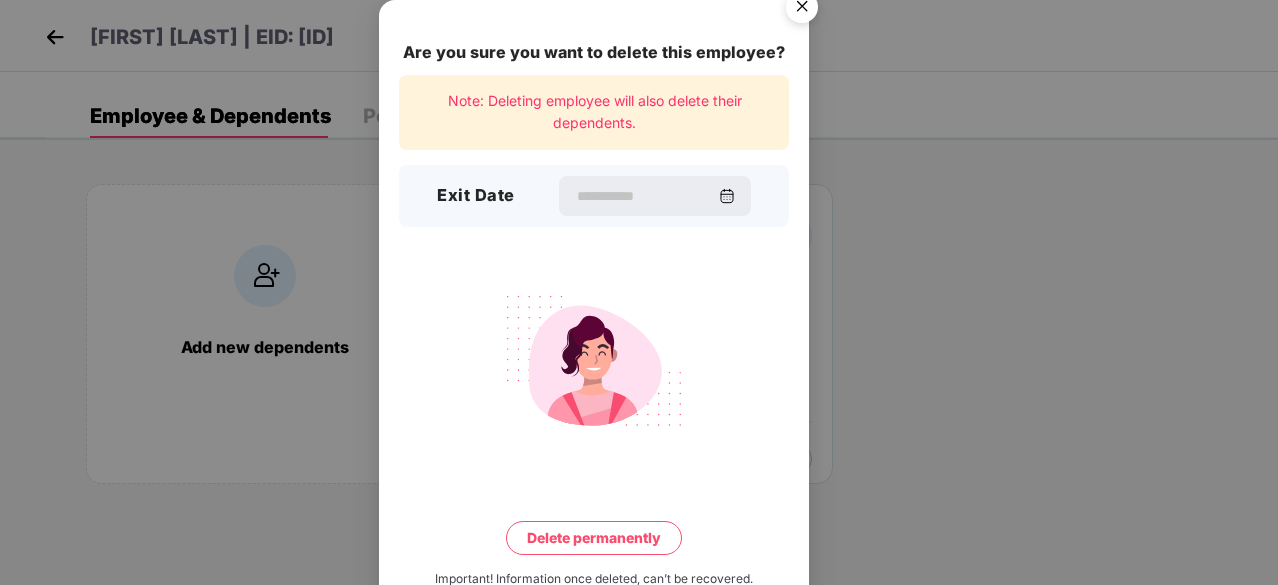 click on "Exit Date" at bounding box center (594, 196) 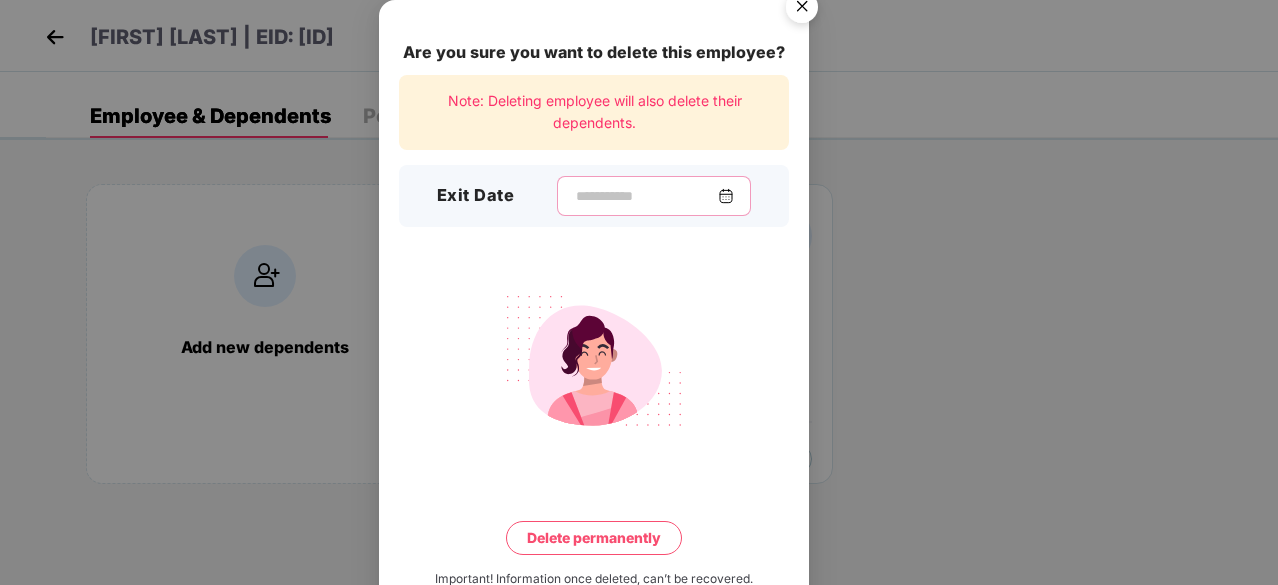 click at bounding box center (646, 196) 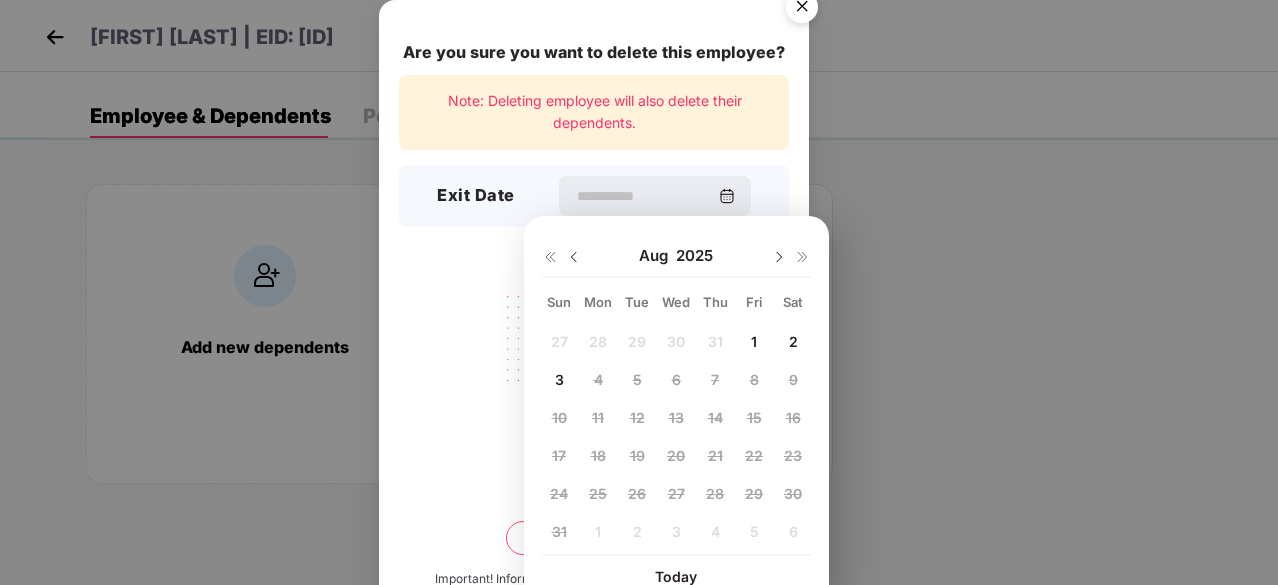 click at bounding box center [574, 257] 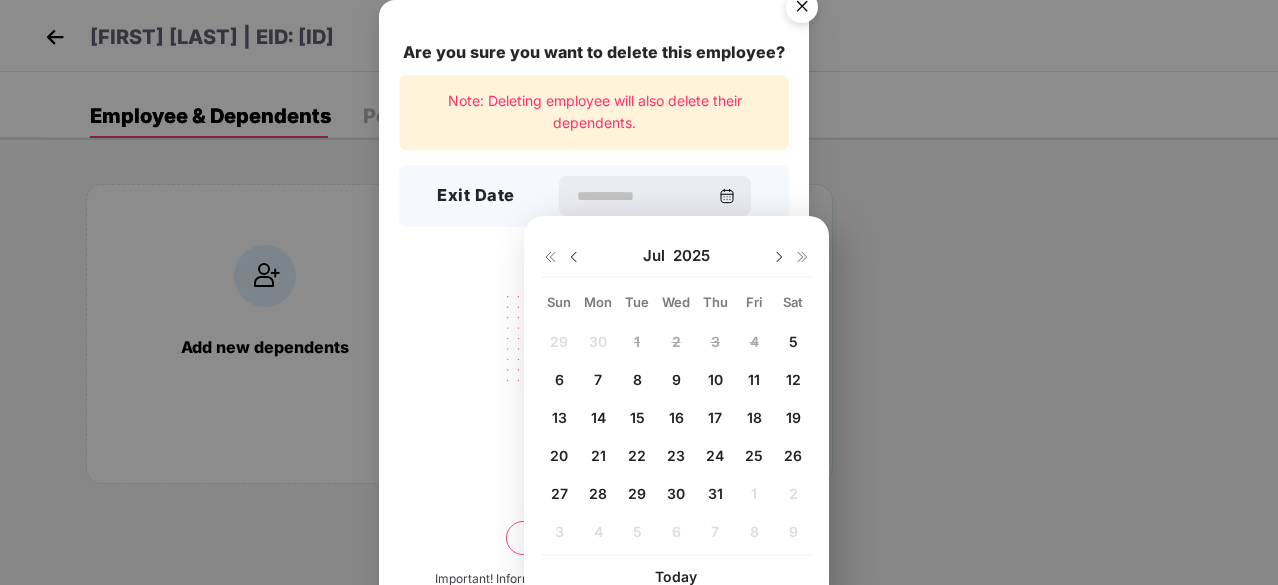 click on "31" at bounding box center [715, 493] 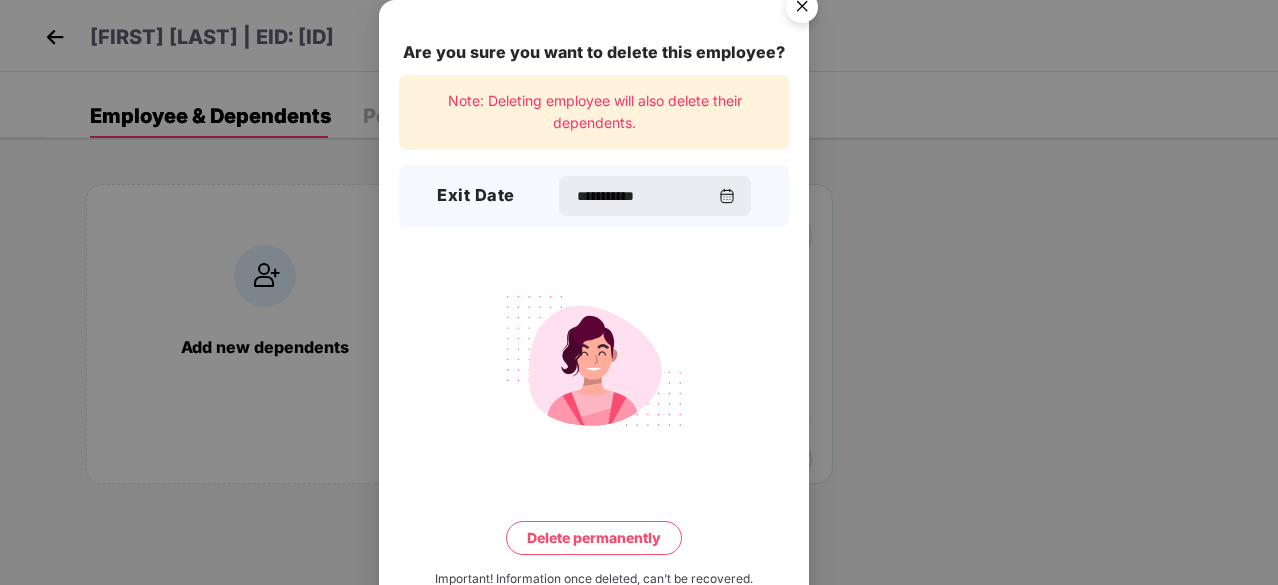 scroll, scrollTop: 52, scrollLeft: 0, axis: vertical 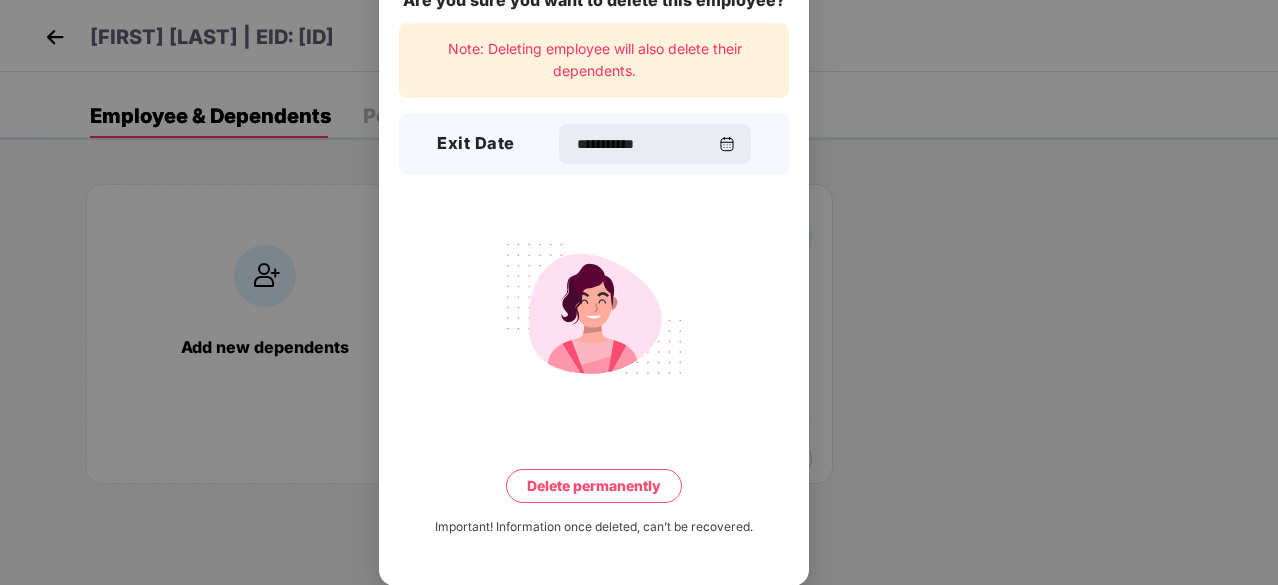 click on "Delete permanently" at bounding box center [594, 486] 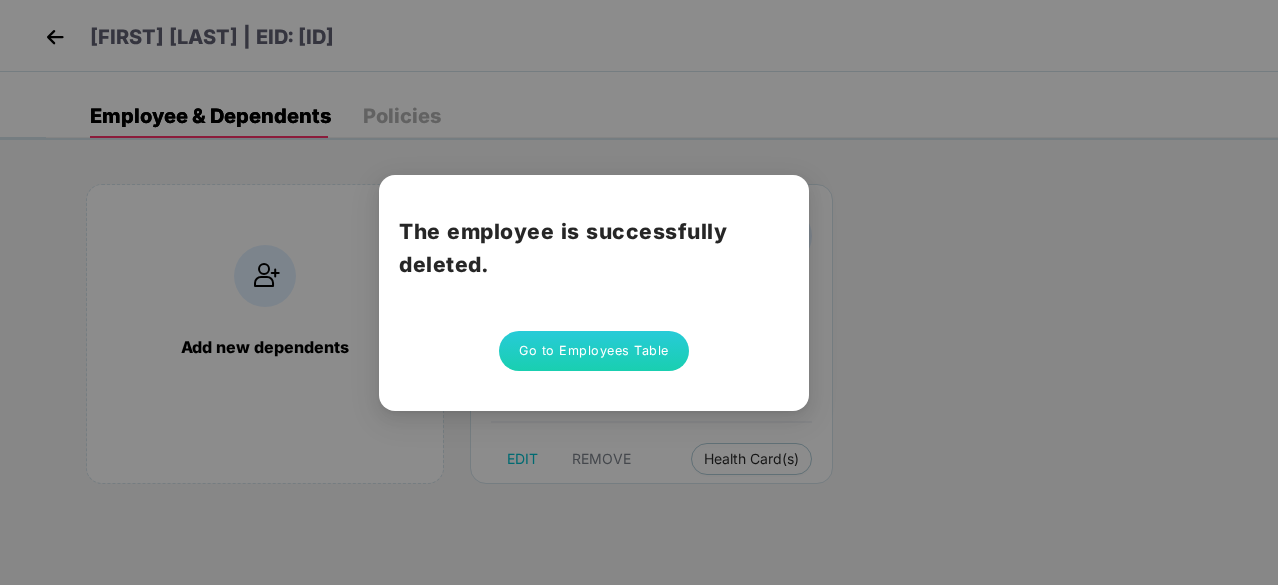 scroll, scrollTop: 0, scrollLeft: 0, axis: both 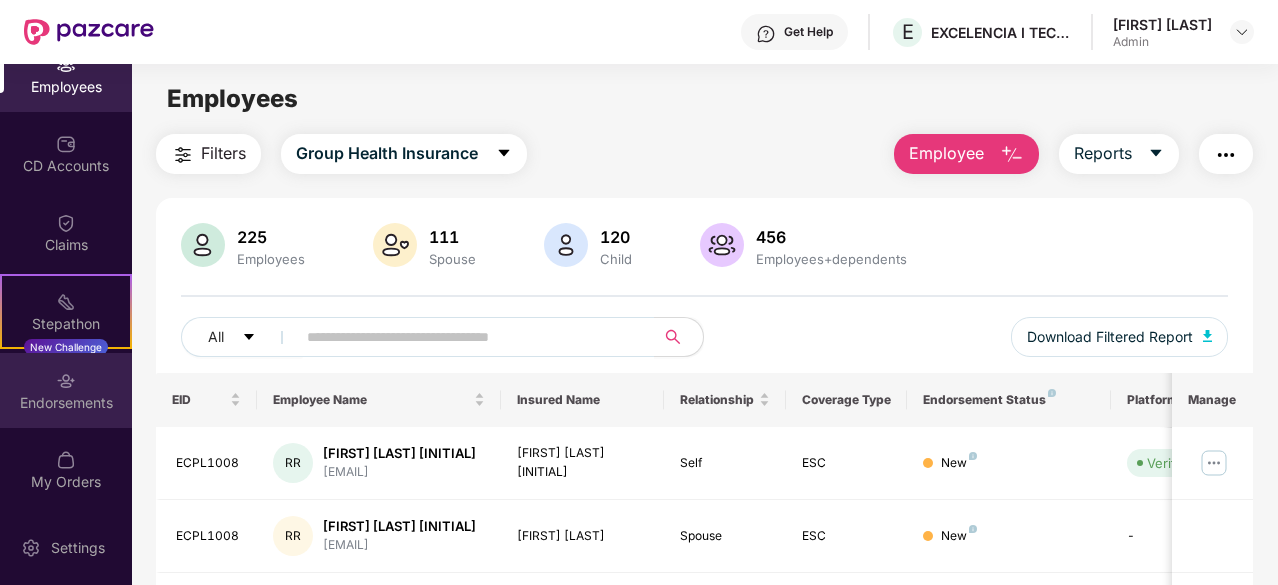 click on "Endorsements" at bounding box center (66, 390) 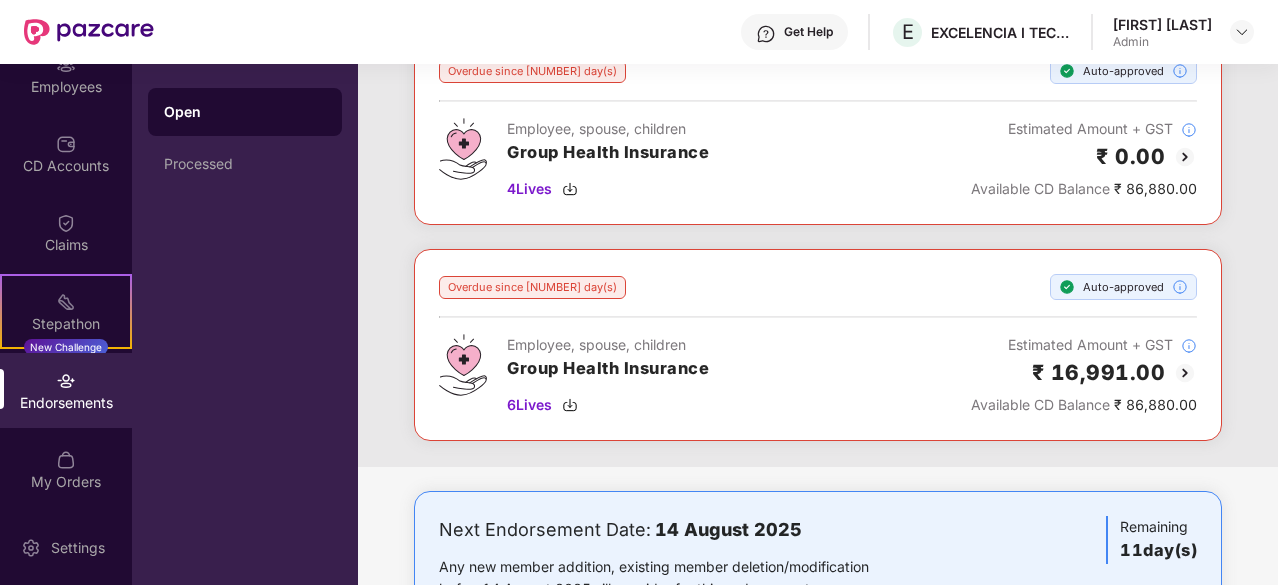 scroll, scrollTop: 142, scrollLeft: 0, axis: vertical 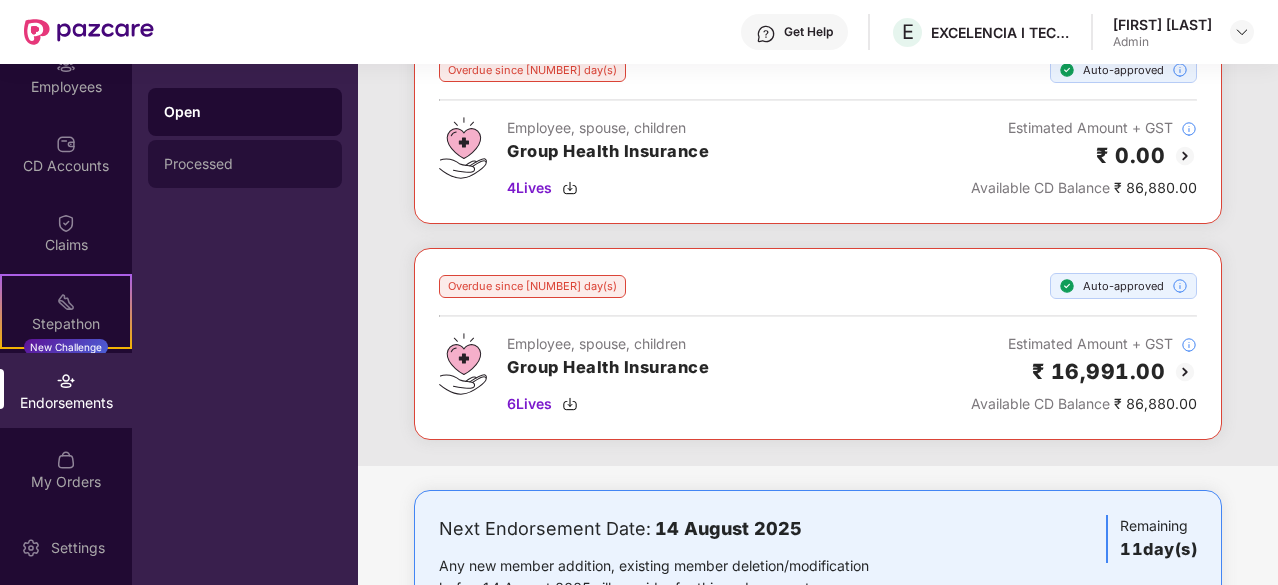 click on "Processed" at bounding box center [245, 164] 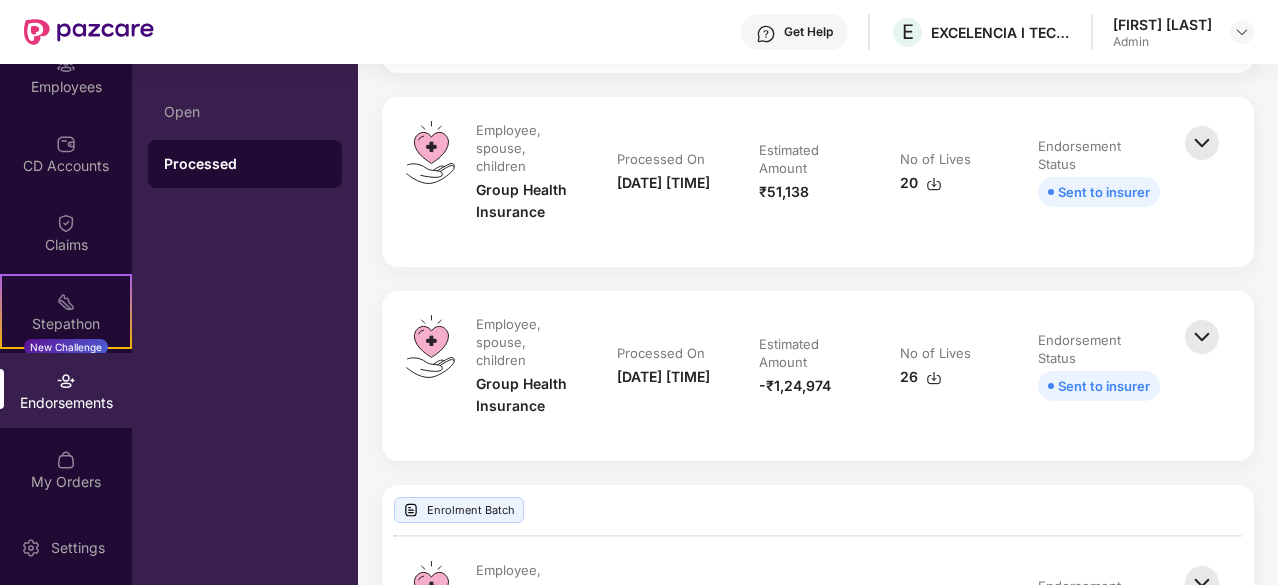 scroll, scrollTop: 0, scrollLeft: 0, axis: both 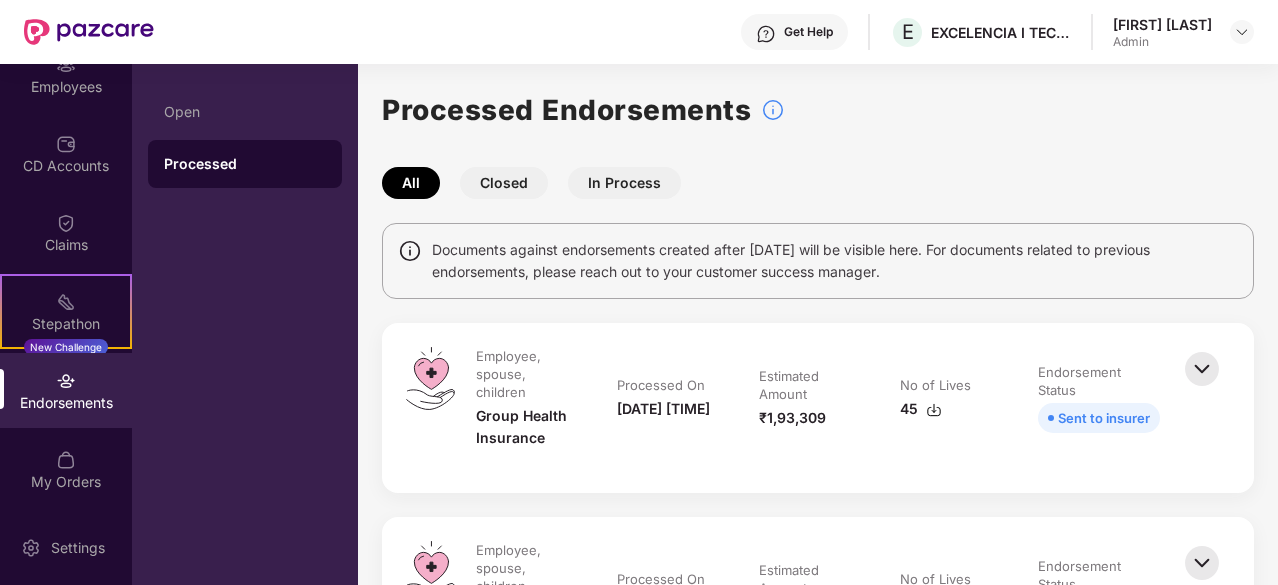 click on "Closed" at bounding box center [504, 183] 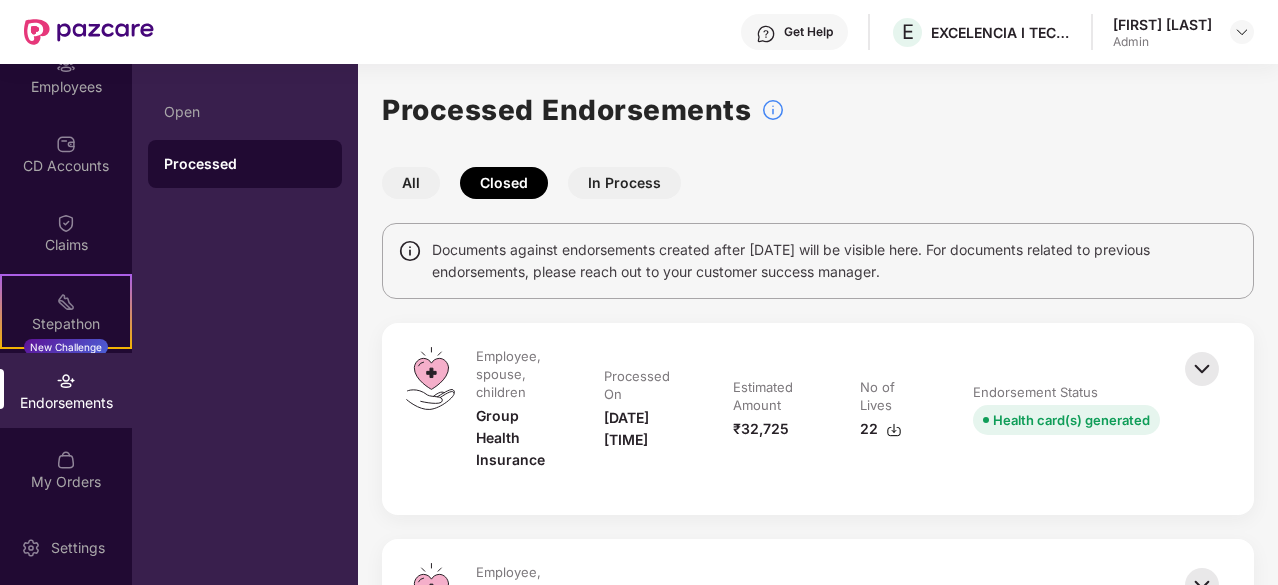 click on "In Process" at bounding box center (624, 183) 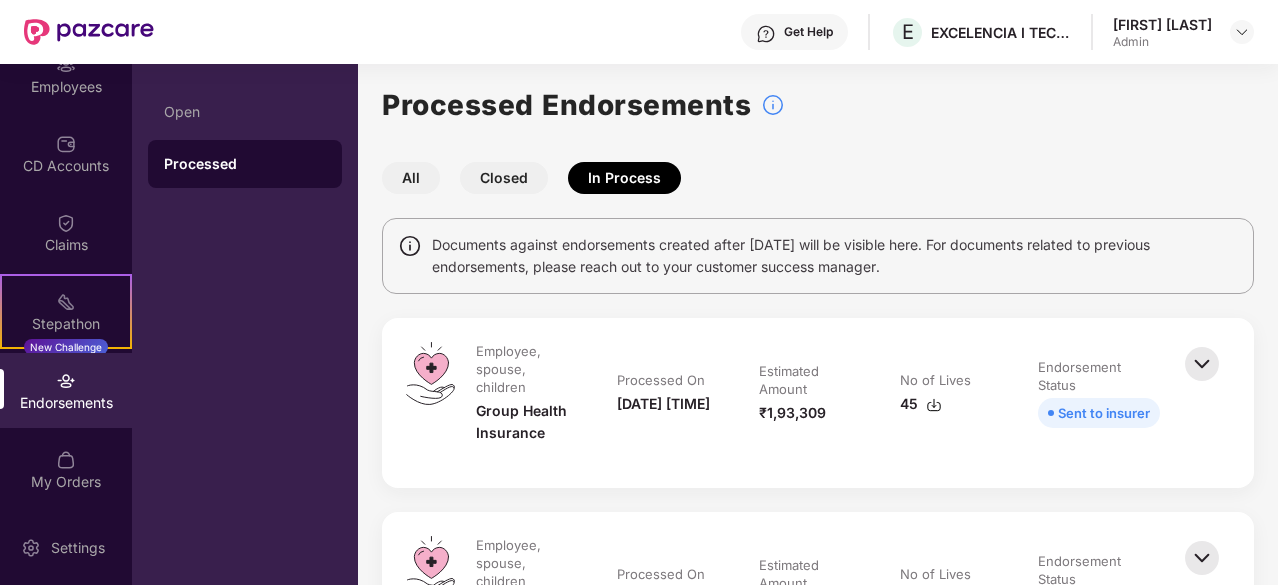 scroll, scrollTop: 3, scrollLeft: 0, axis: vertical 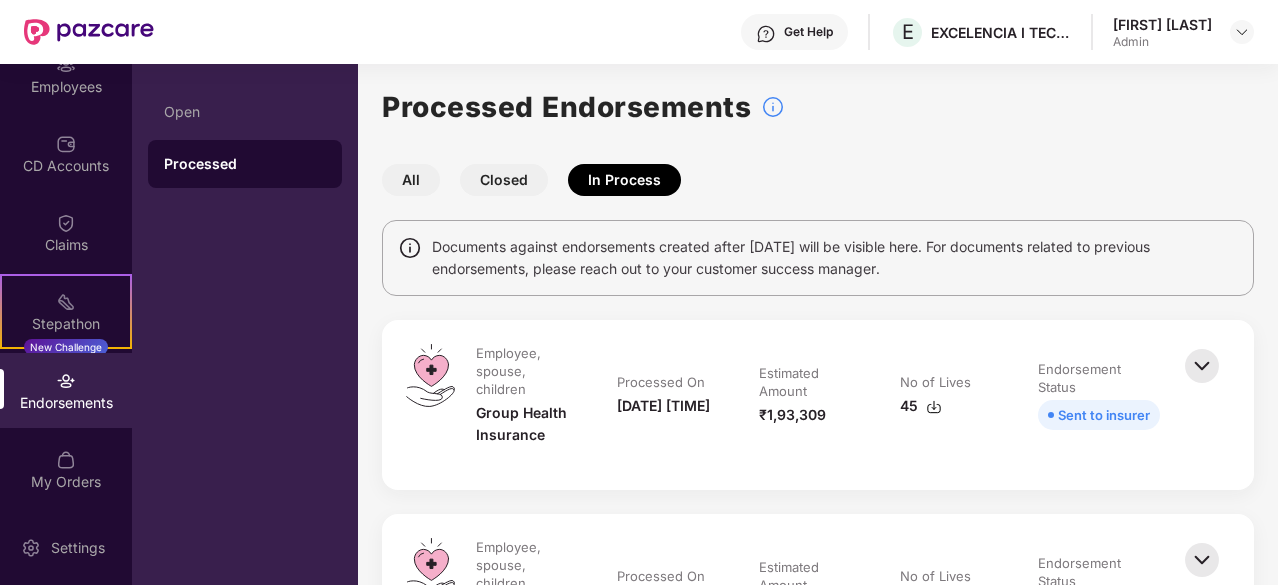 type 